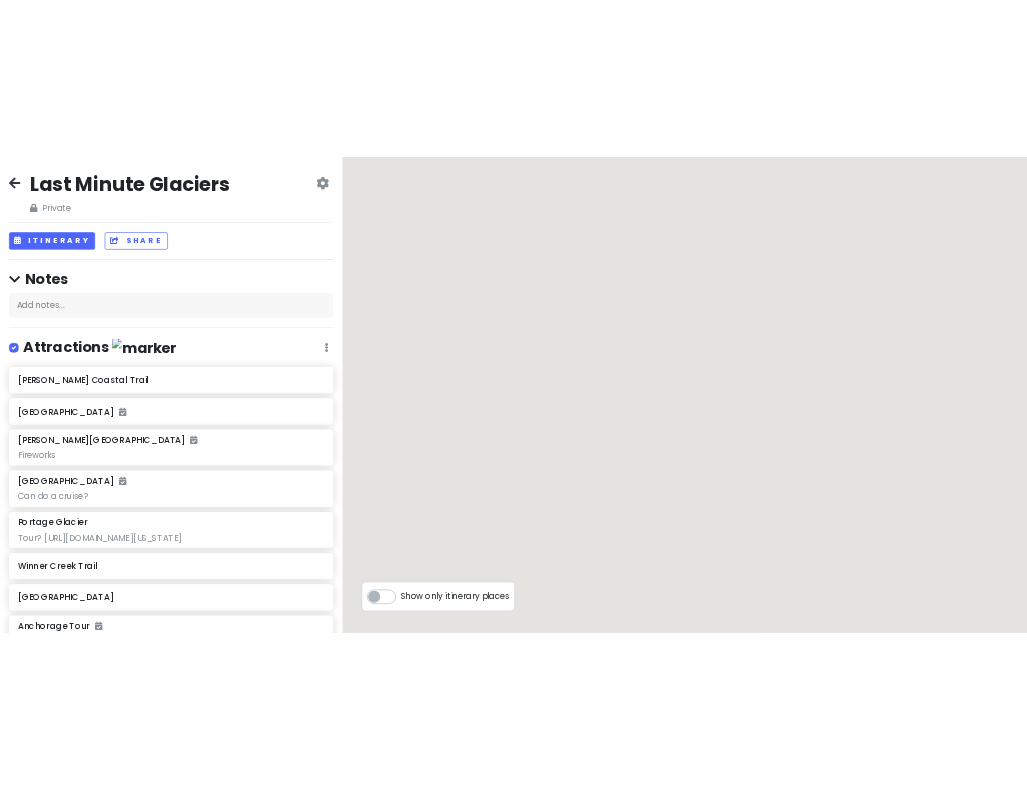scroll, scrollTop: 0, scrollLeft: 0, axis: both 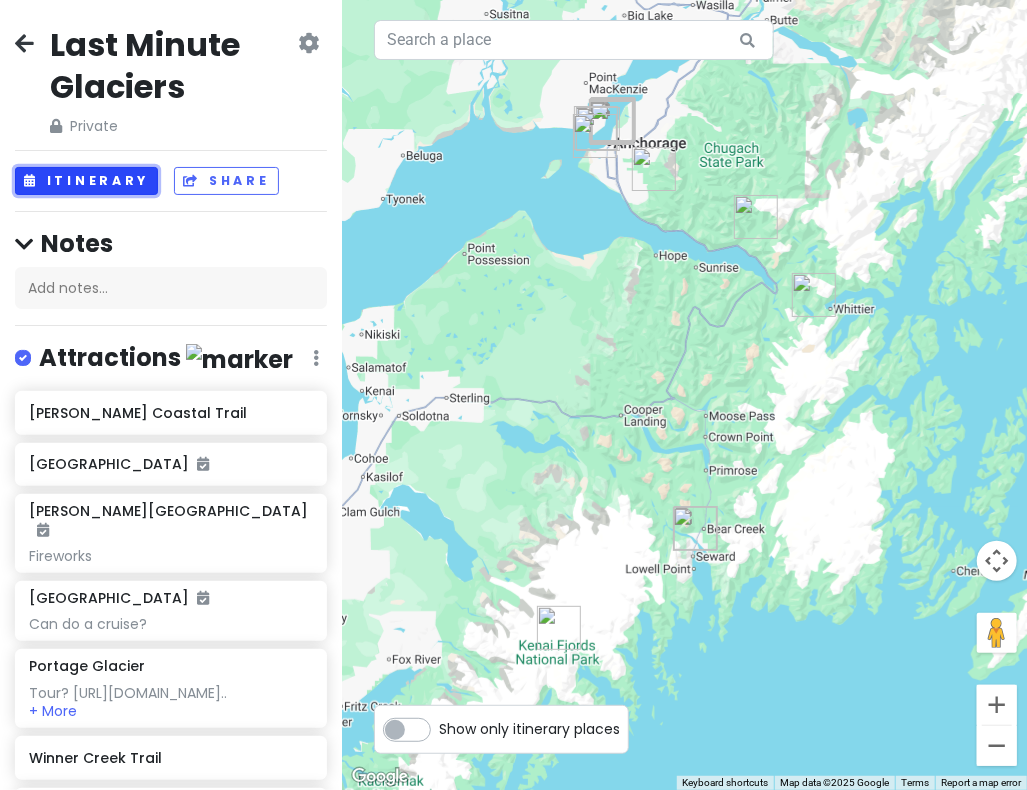 click on "Itinerary" at bounding box center (86, 181) 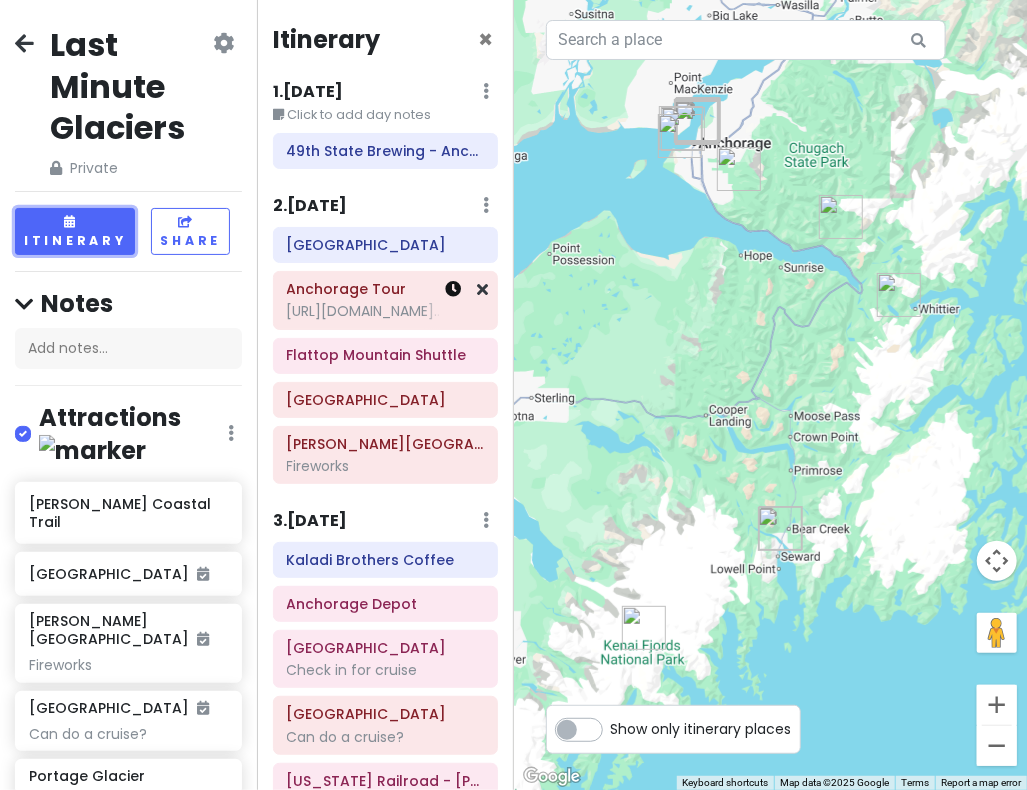 click at bounding box center [454, 289] 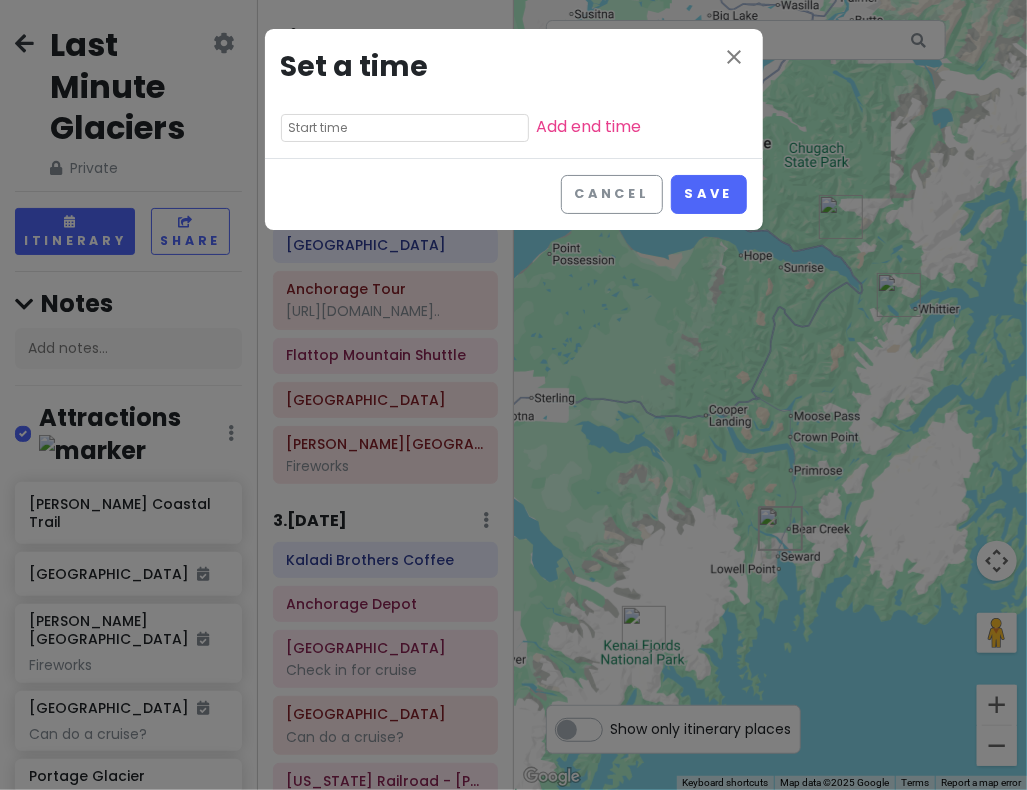 click at bounding box center [405, 128] 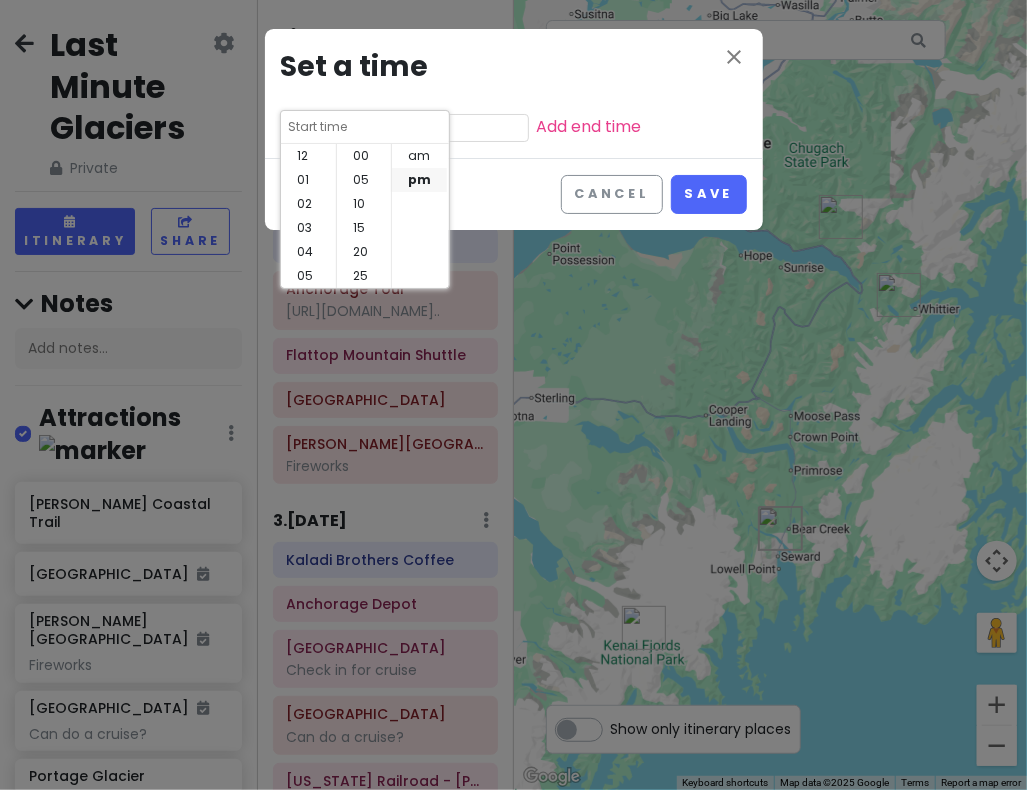 scroll, scrollTop: 144, scrollLeft: 0, axis: vertical 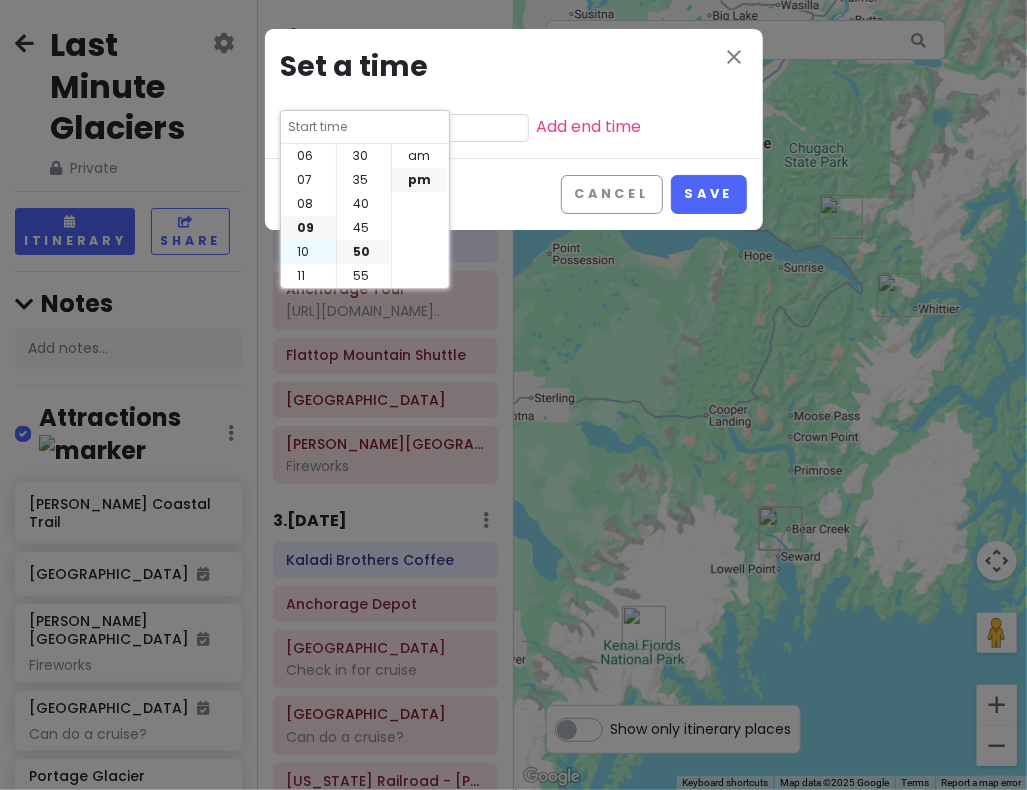 click on "10" at bounding box center (308, 252) 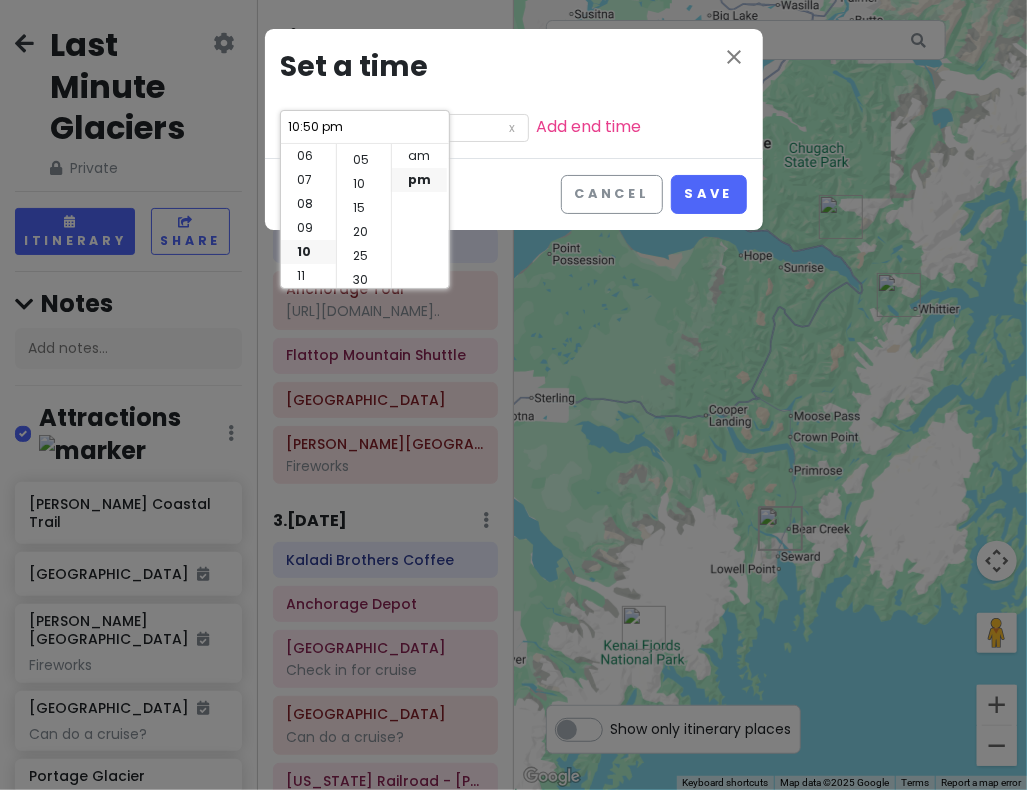 scroll, scrollTop: 0, scrollLeft: 0, axis: both 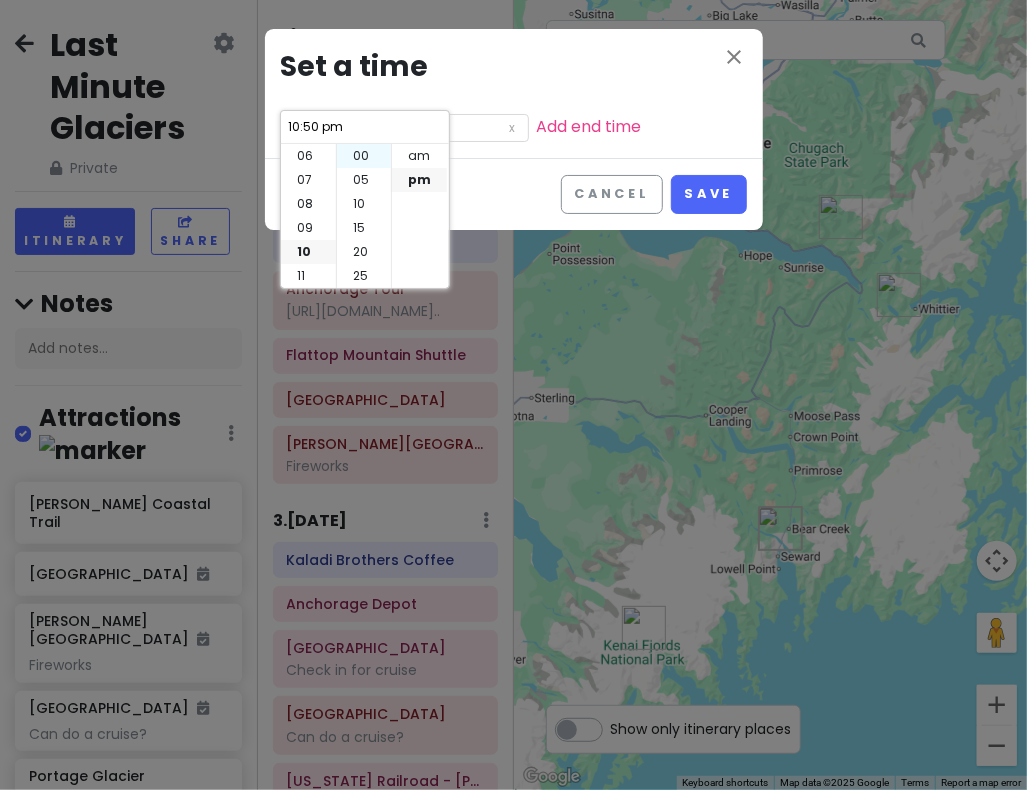 click on "00" at bounding box center (364, 156) 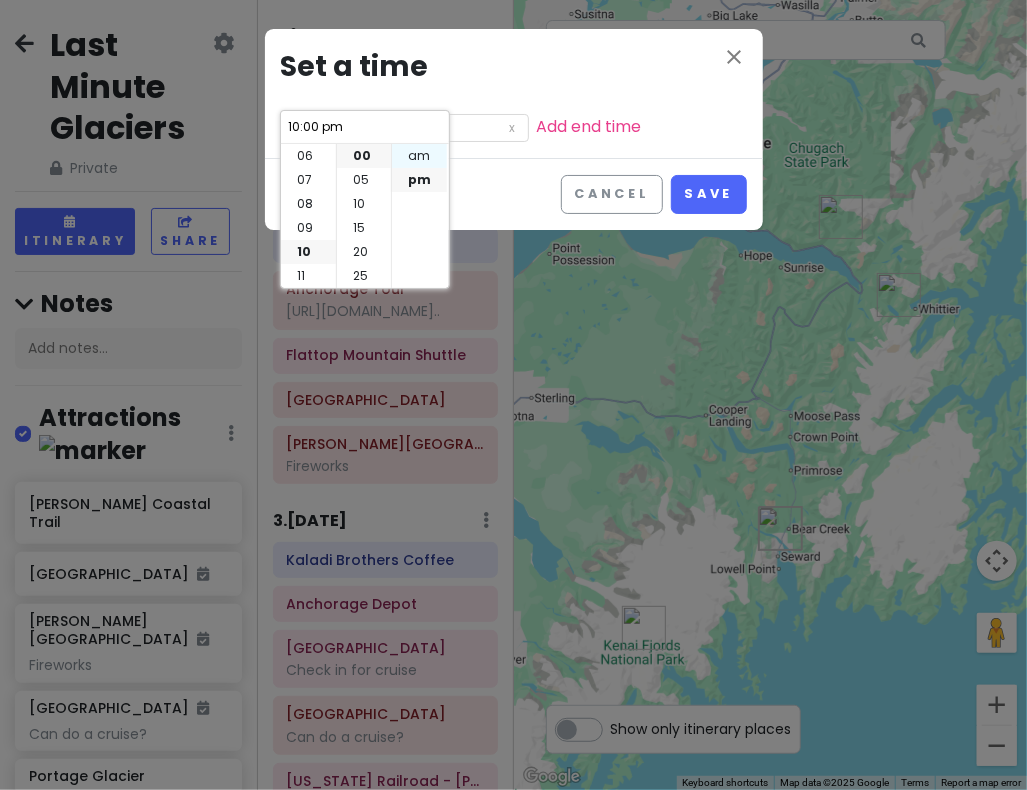 click on "am" at bounding box center (419, 156) 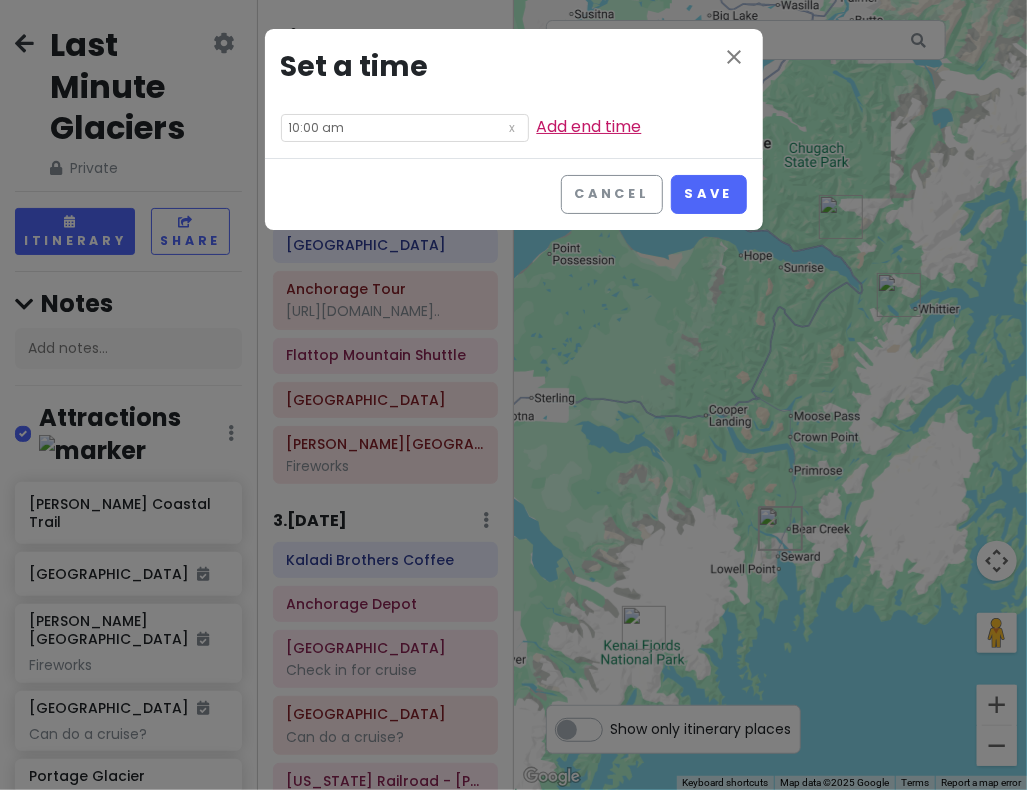 click on "Add end time" at bounding box center (589, 126) 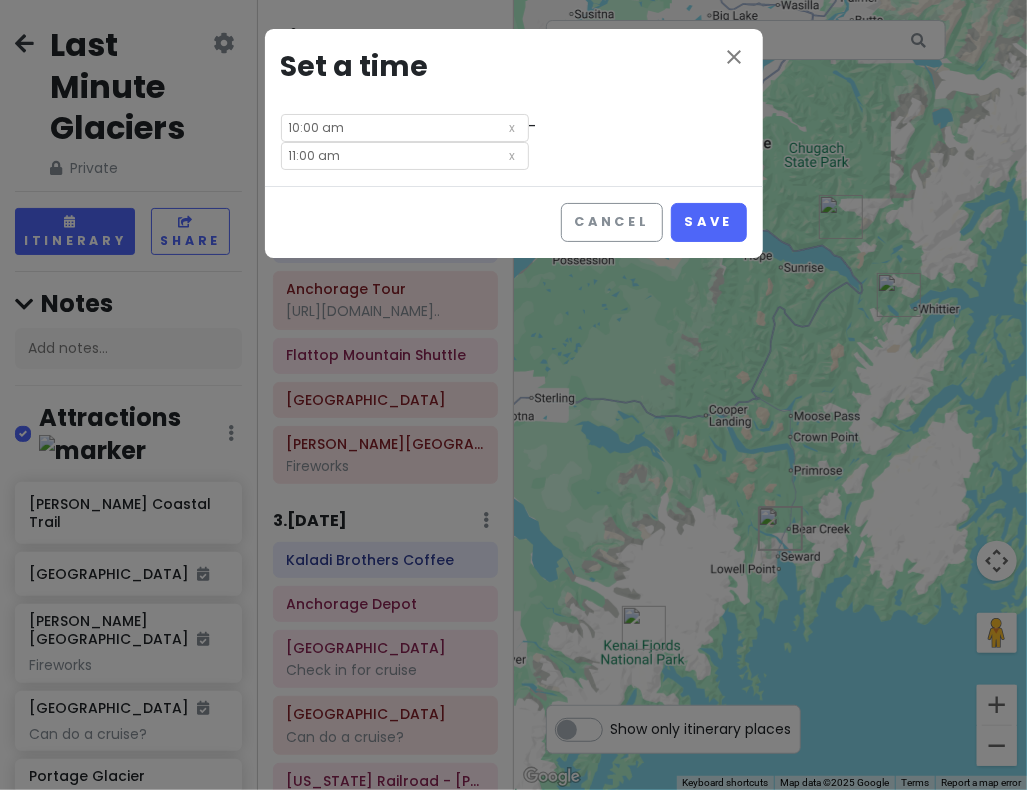click on "11:00 am" at bounding box center (405, 156) 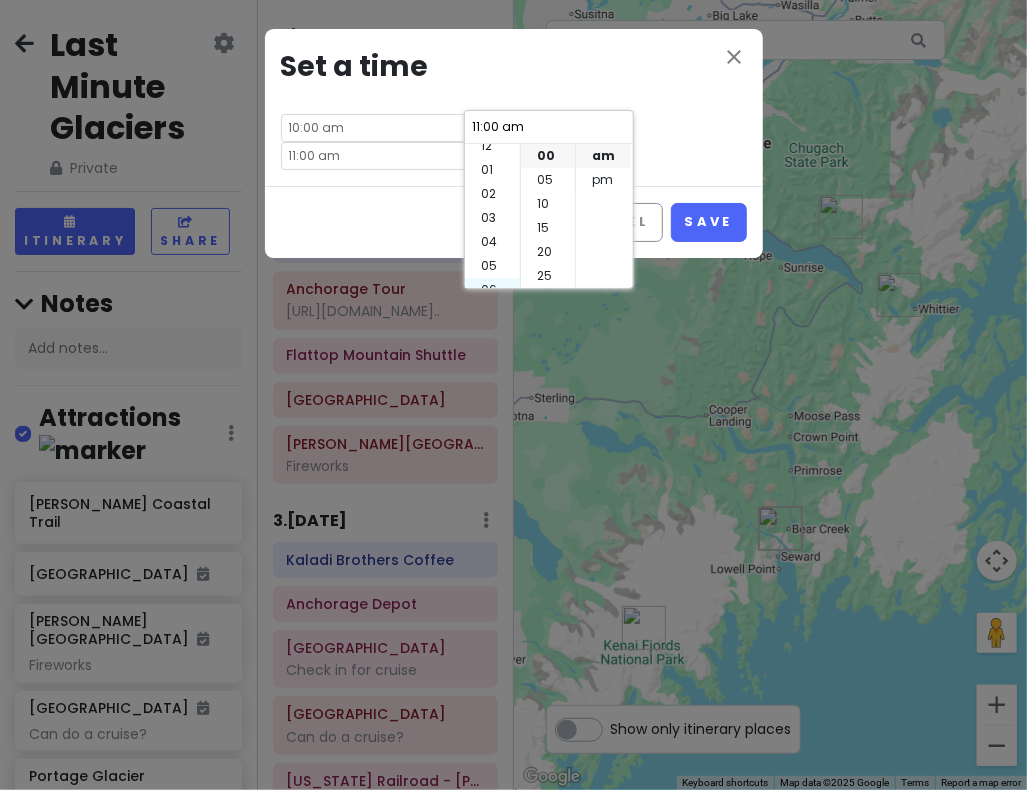 scroll, scrollTop: 0, scrollLeft: 0, axis: both 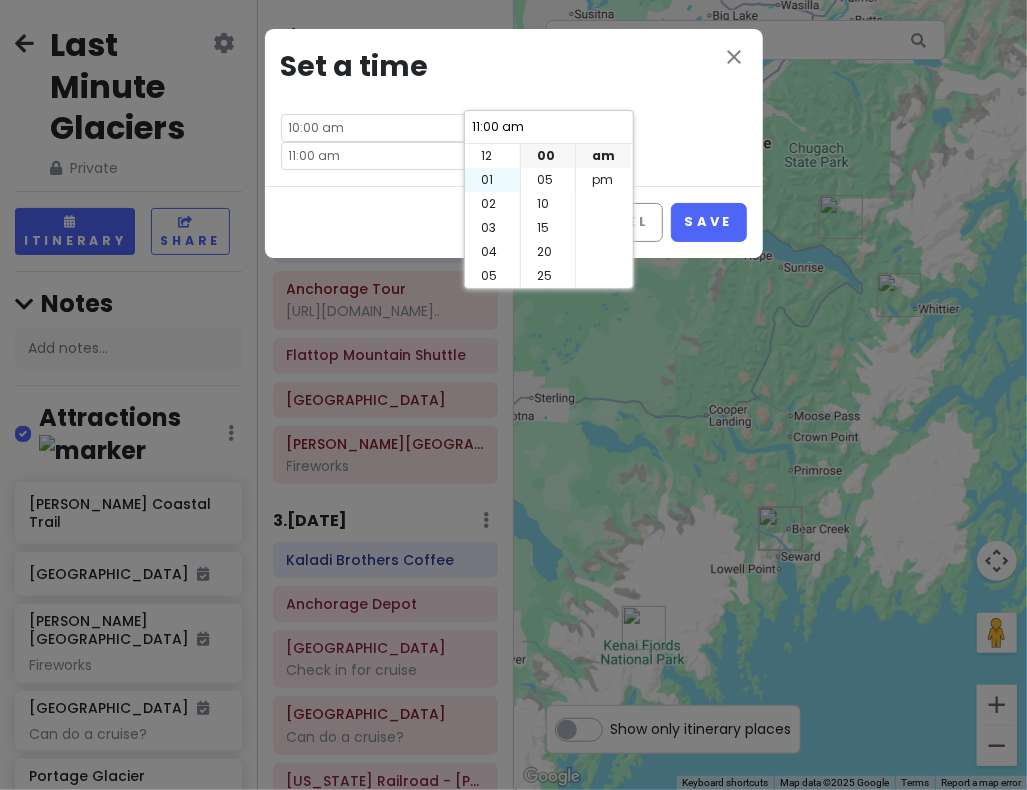 click on "01" at bounding box center (492, 180) 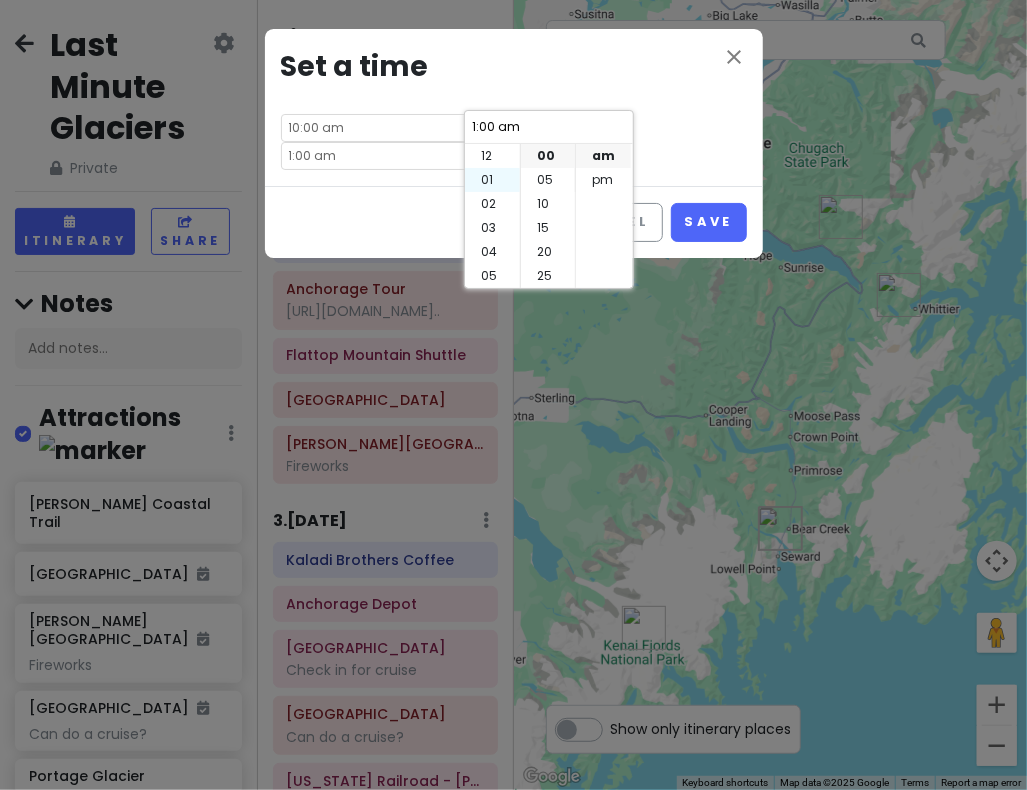 scroll, scrollTop: 24, scrollLeft: 0, axis: vertical 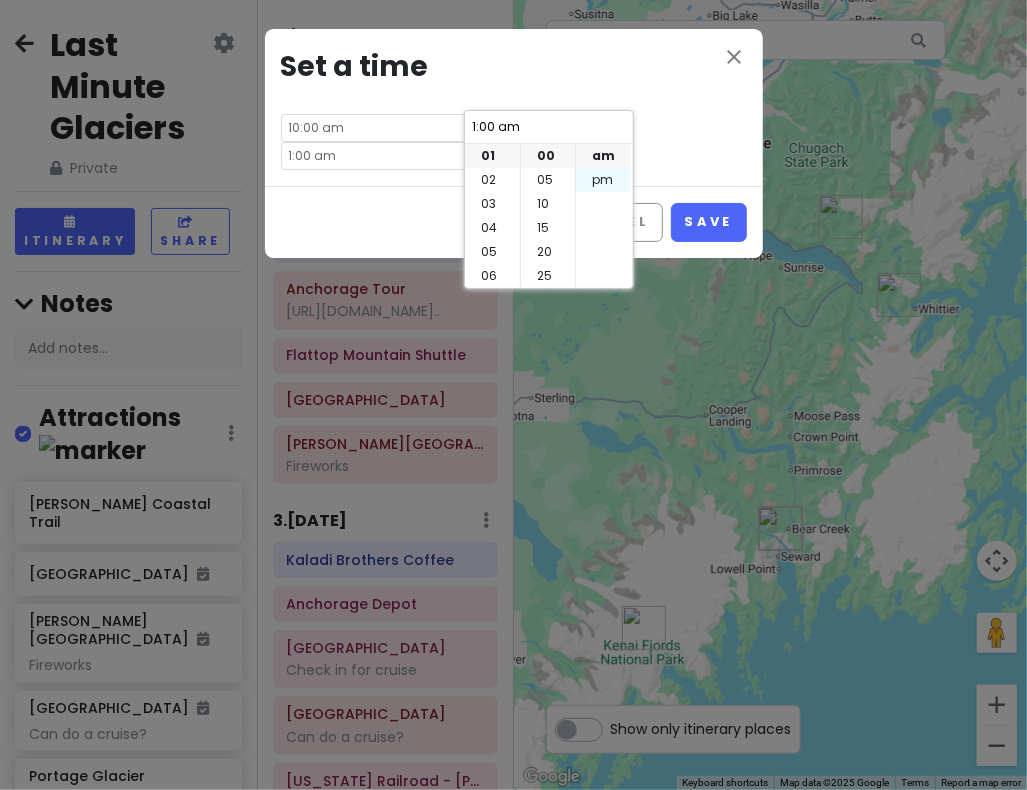 click on "pm" at bounding box center [603, 180] 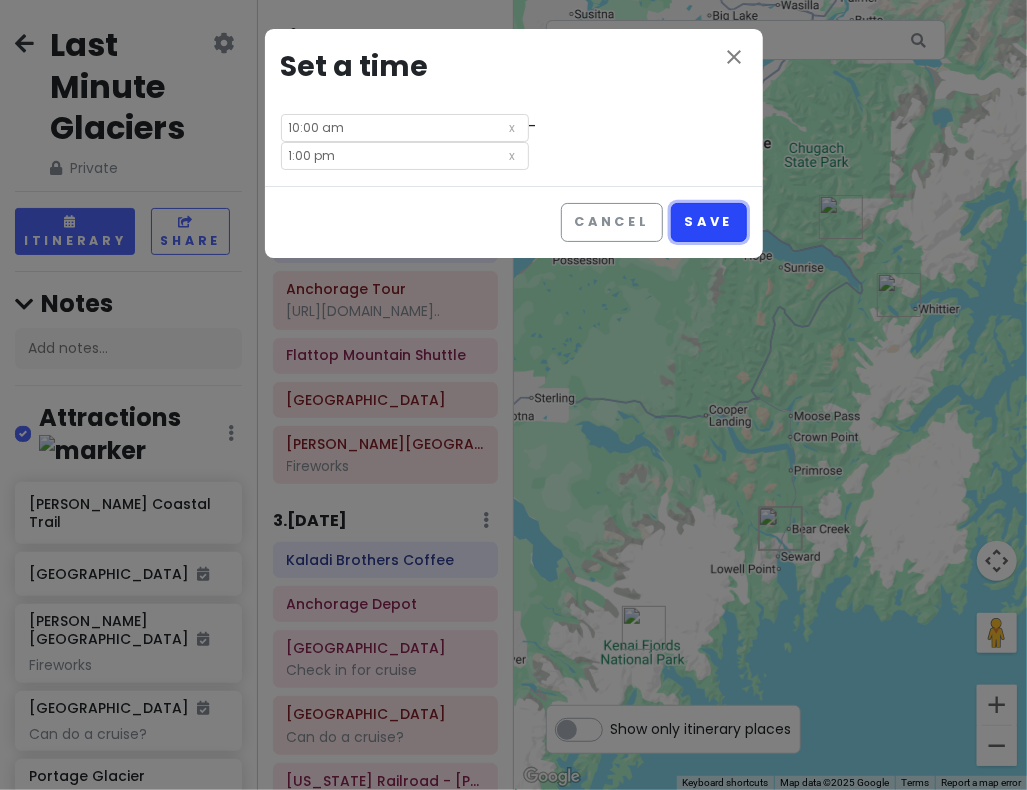 click on "Save" at bounding box center [708, 222] 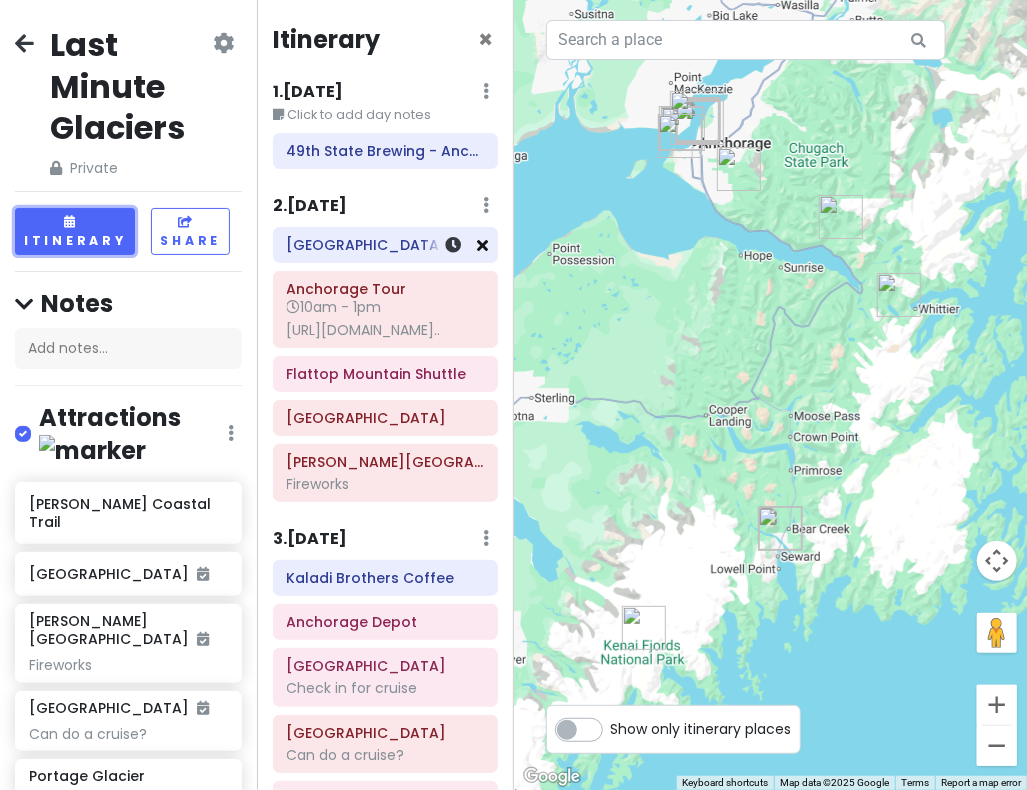 click at bounding box center [483, 245] 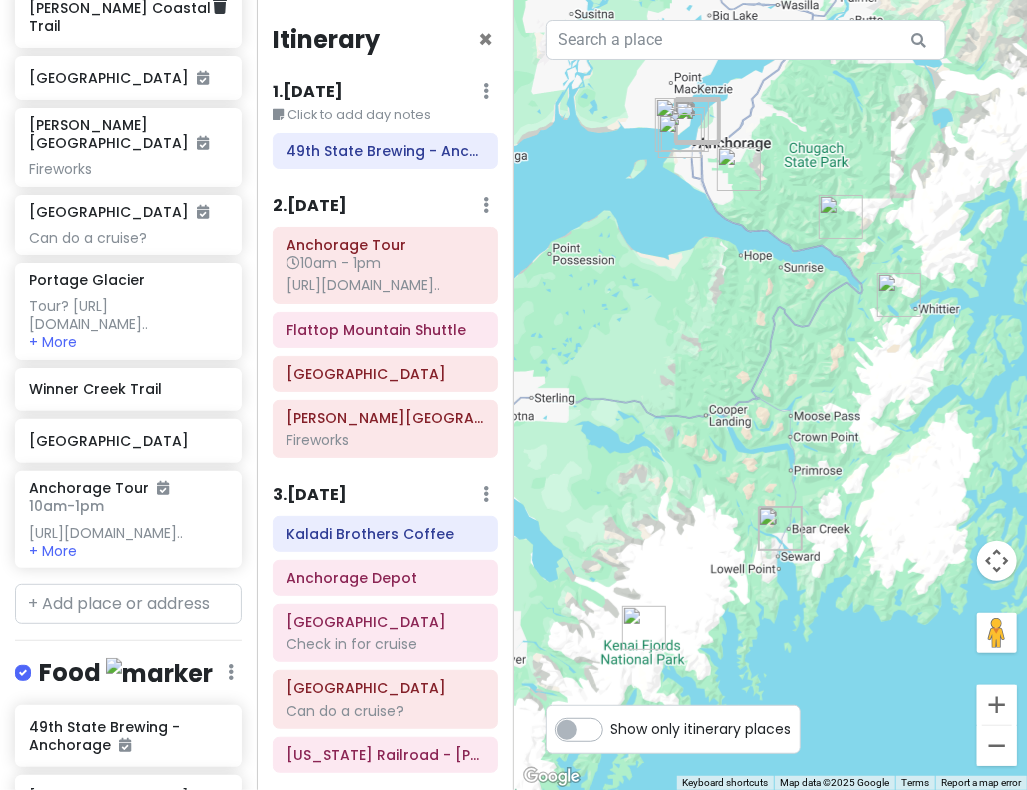 scroll, scrollTop: 500, scrollLeft: 0, axis: vertical 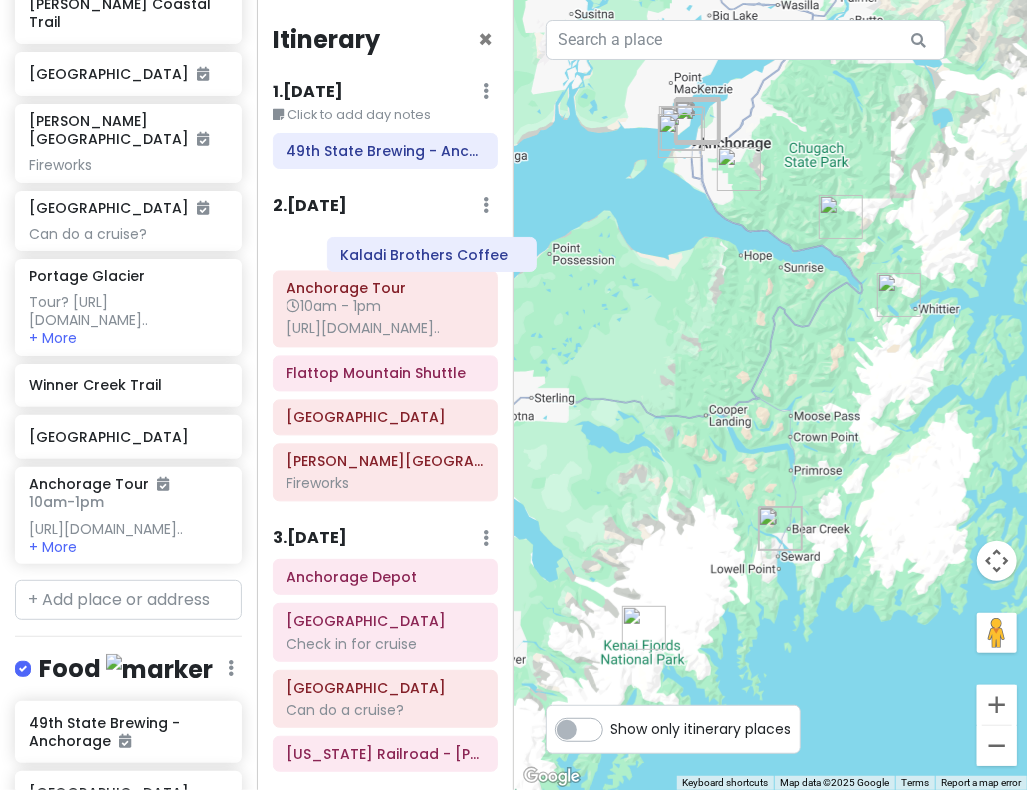 drag, startPoint x: 294, startPoint y: 549, endPoint x: 343, endPoint y: 249, distance: 303.97534 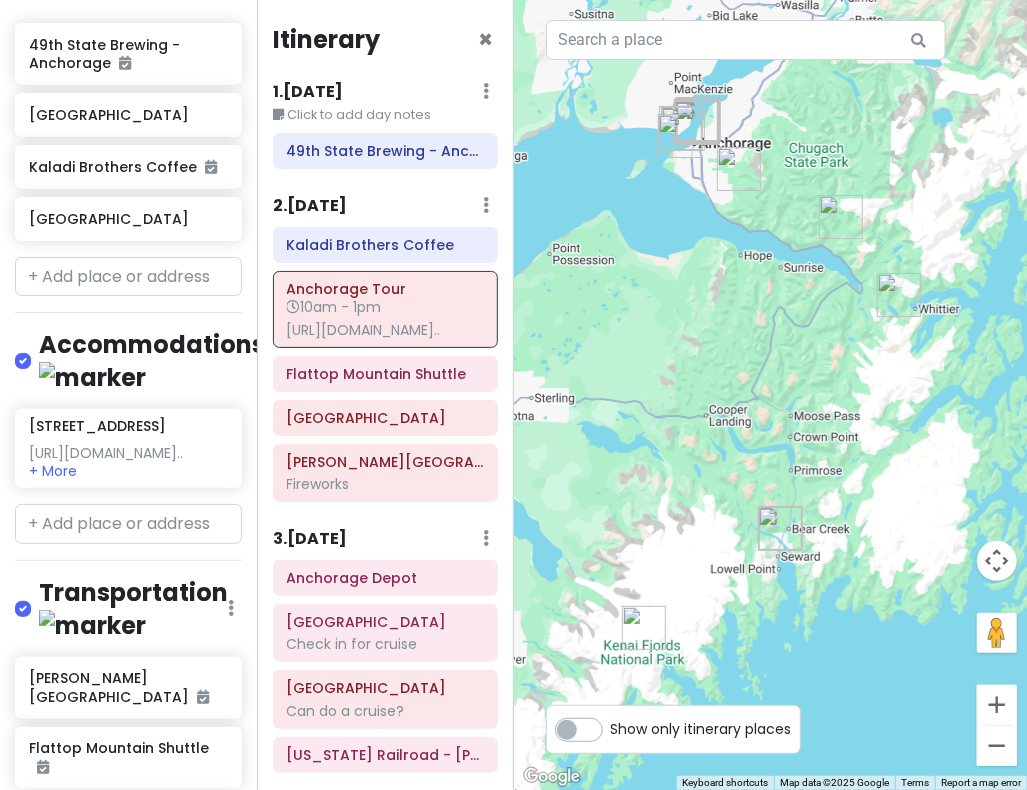 scroll, scrollTop: 1300, scrollLeft: 0, axis: vertical 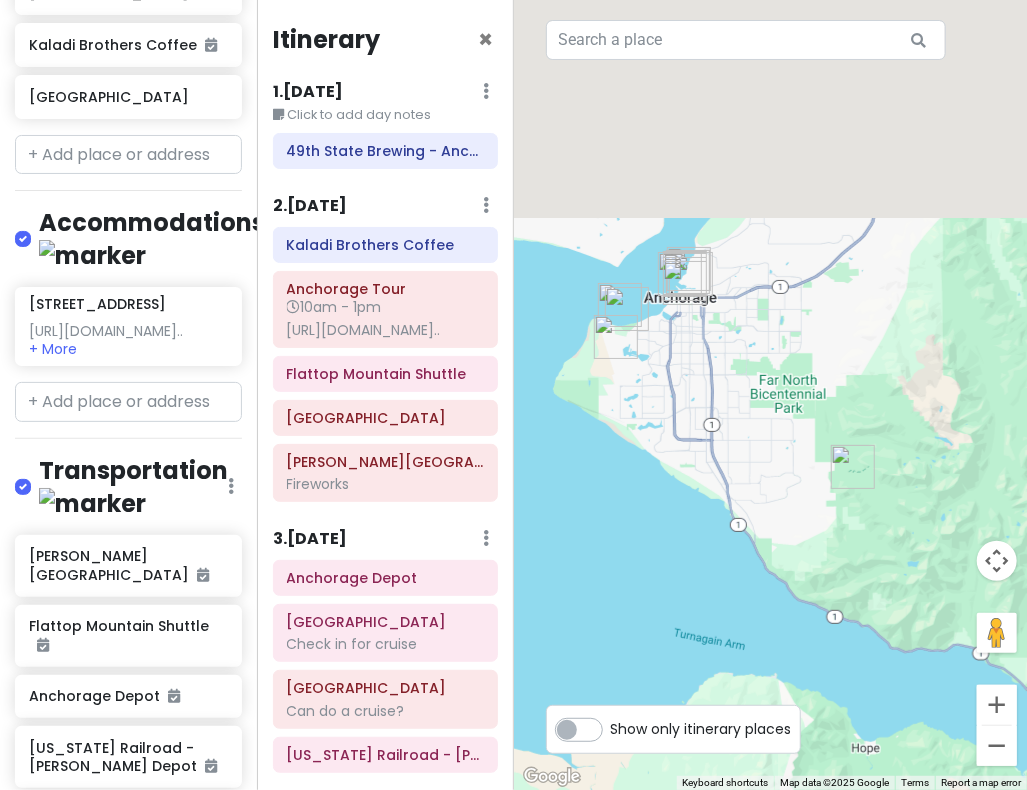 drag, startPoint x: 752, startPoint y: 203, endPoint x: 614, endPoint y: 838, distance: 649.82227 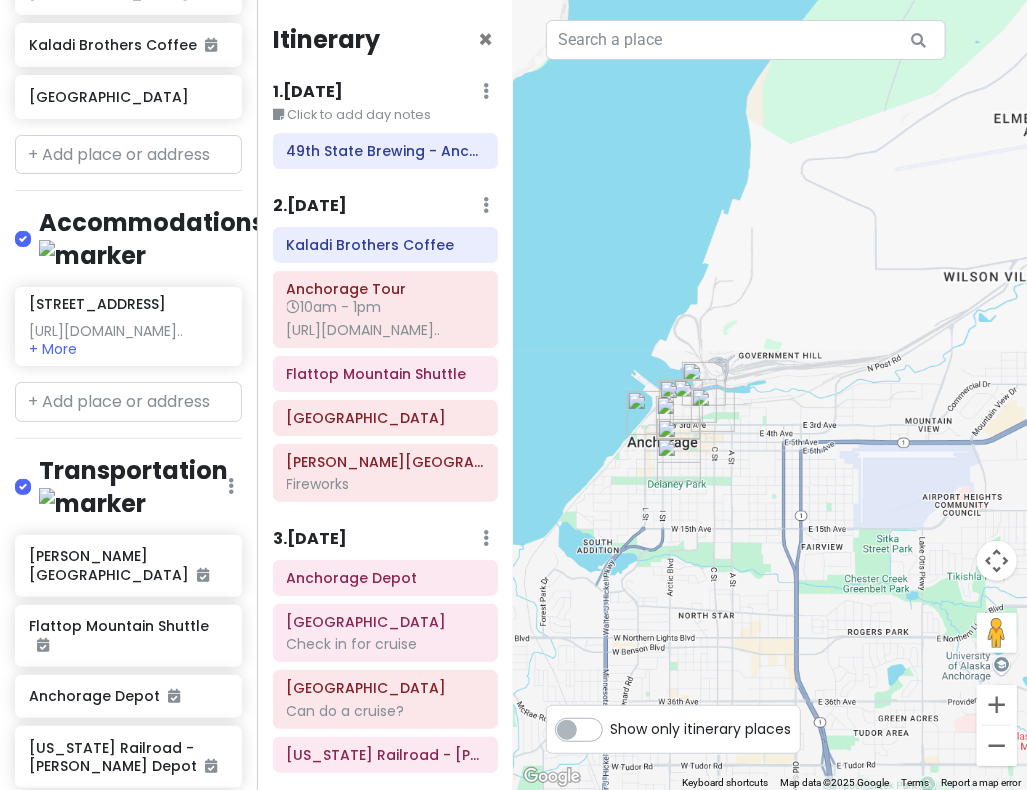 drag, startPoint x: 631, startPoint y: 315, endPoint x: 694, endPoint y: 631, distance: 322.21887 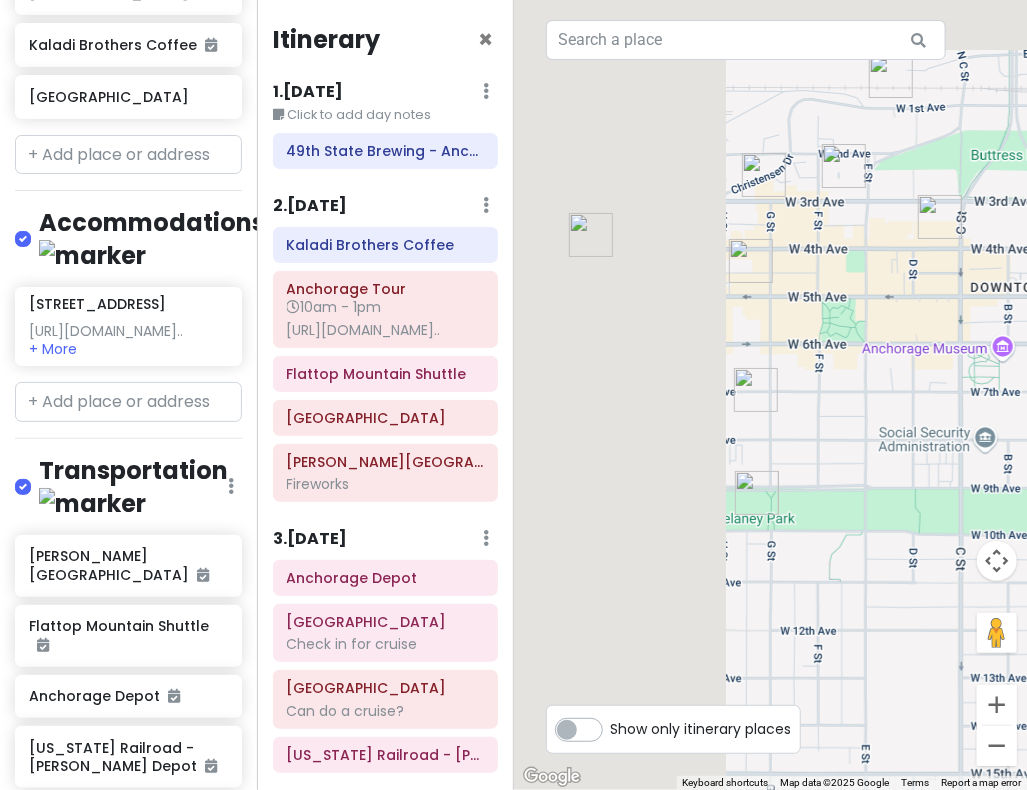 drag, startPoint x: 617, startPoint y: 483, endPoint x: 1044, endPoint y: 673, distance: 467.3639 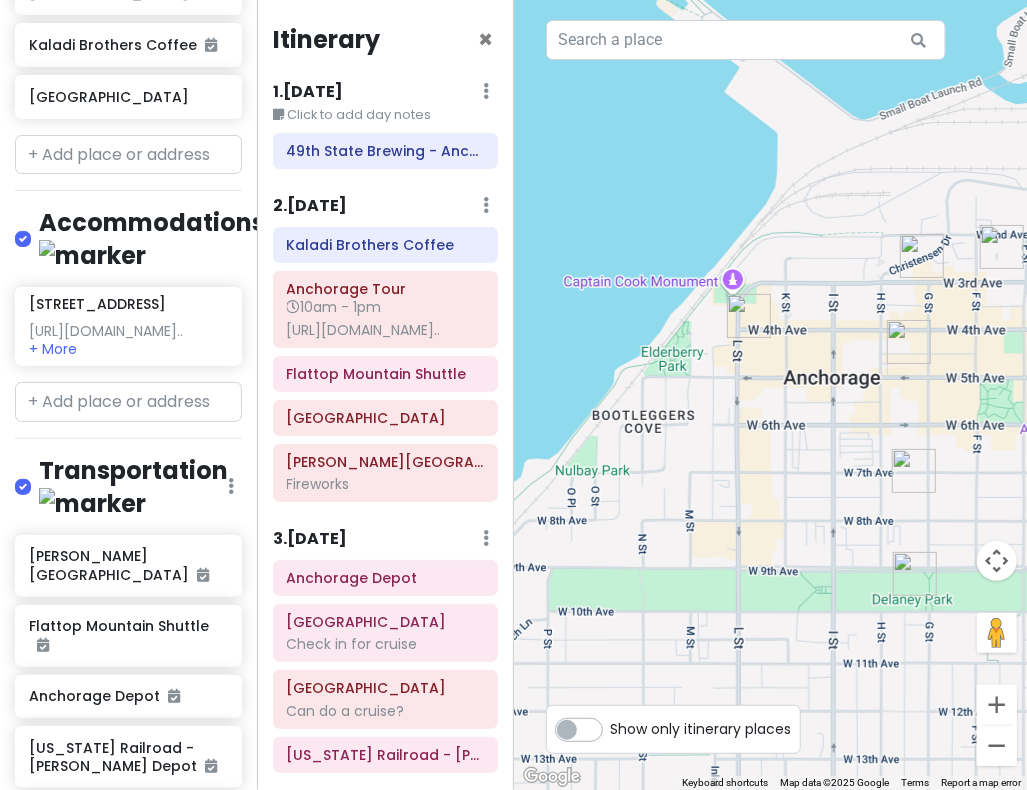 click on "Kaladi Brothers Coffee Anchorage Tour  10am - 1pm [URL][DOMAIN_NAME].. Flattop Mountain Shuttle Flattop Mountain [PERSON_NAME][GEOGRAPHIC_DATA] Fireworks" 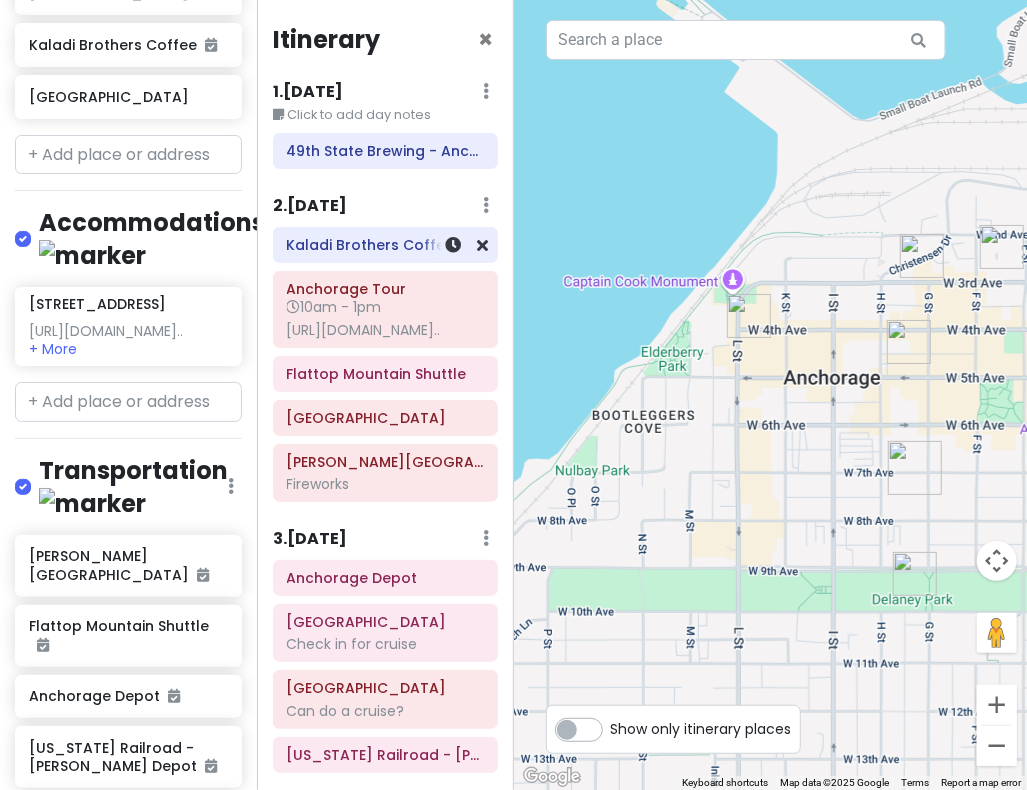 click on "Kaladi Brothers Coffee" at bounding box center (385, 245) 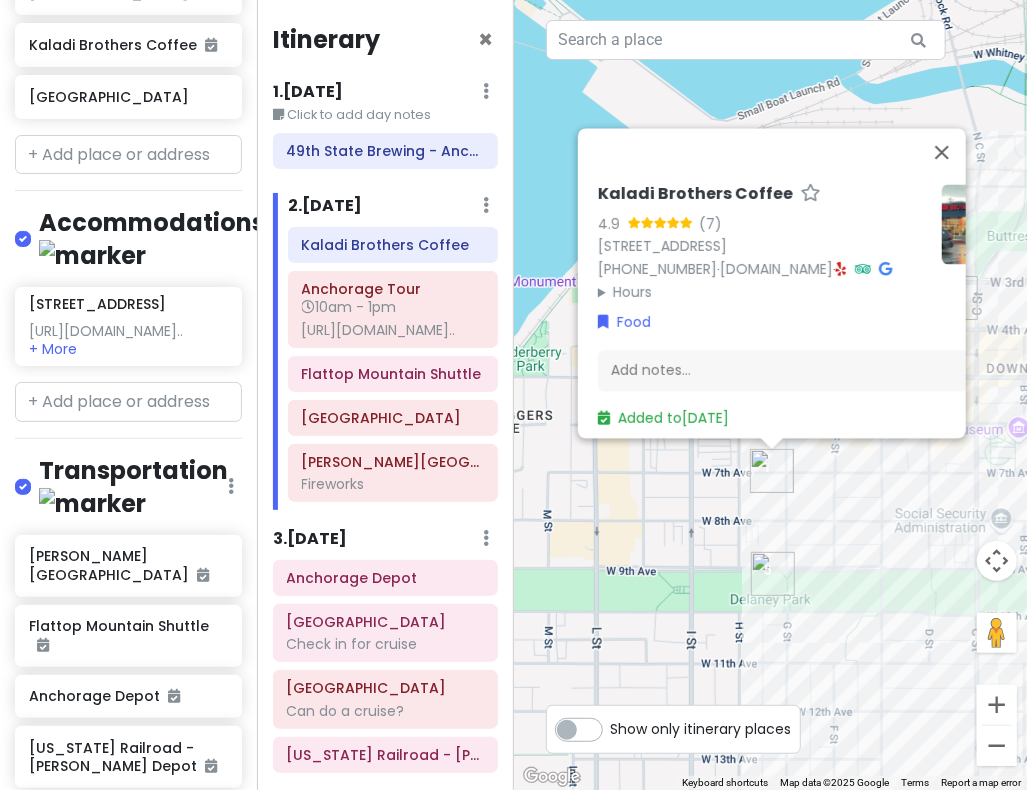 click on "To navigate, press the arrow keys. Kaladi Brothers Coffee 4.9        (7) [STREET_ADDRESS] [PHONE_NUMBER]   ·   [DOMAIN_NAME]   ·   Hours [DATE]  6:00 AM – 4:30 PM [DATE]  6:00 AM – 4:30 PM [DATE]  6:00 AM – 4:30 PM [DATE]  6:00 AM – 4:30 PM [DATE]  6:00 AM – 4:30 PM [DATE]  Closed [DATE]  Closed Food Add notes... Added to  [DATE]" at bounding box center (771, 395) 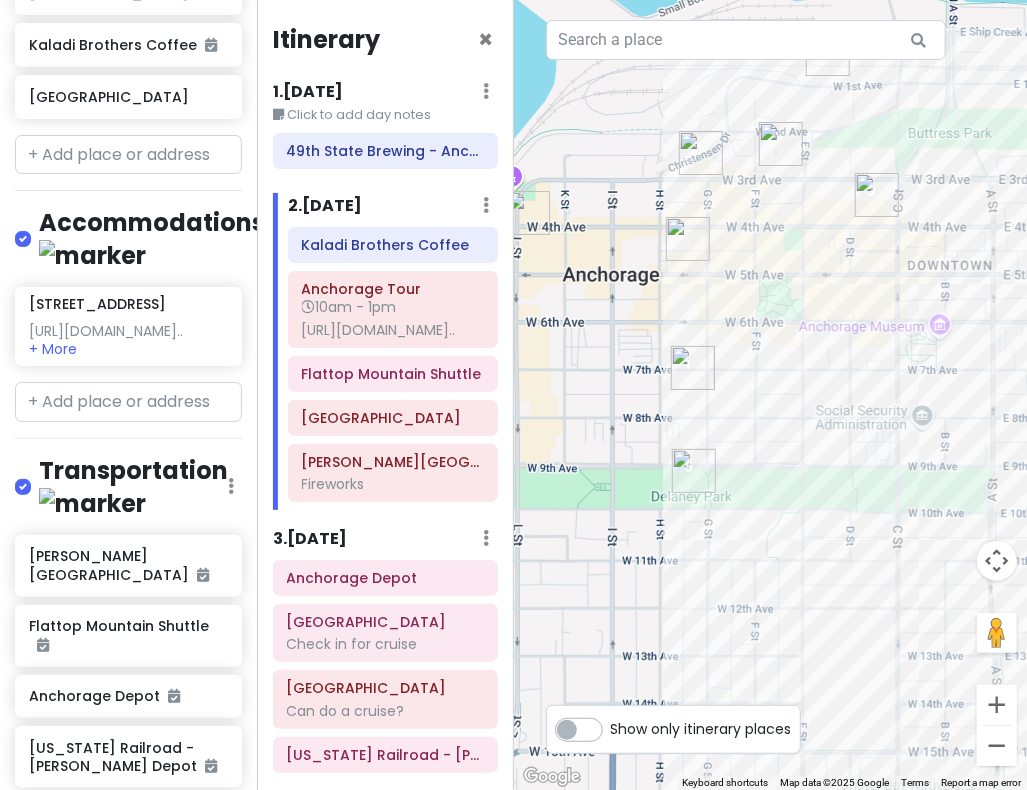 drag, startPoint x: 881, startPoint y: 601, endPoint x: 800, endPoint y: 497, distance: 131.82185 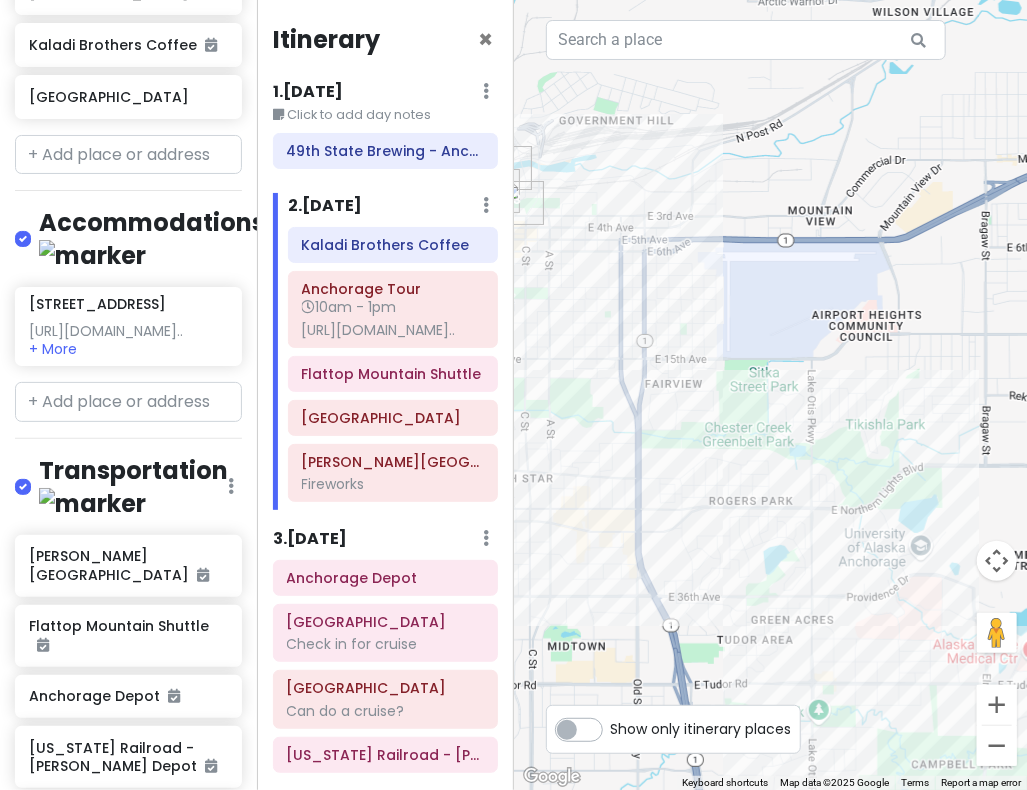 drag, startPoint x: 861, startPoint y: 485, endPoint x: 544, endPoint y: 311, distance: 361.61444 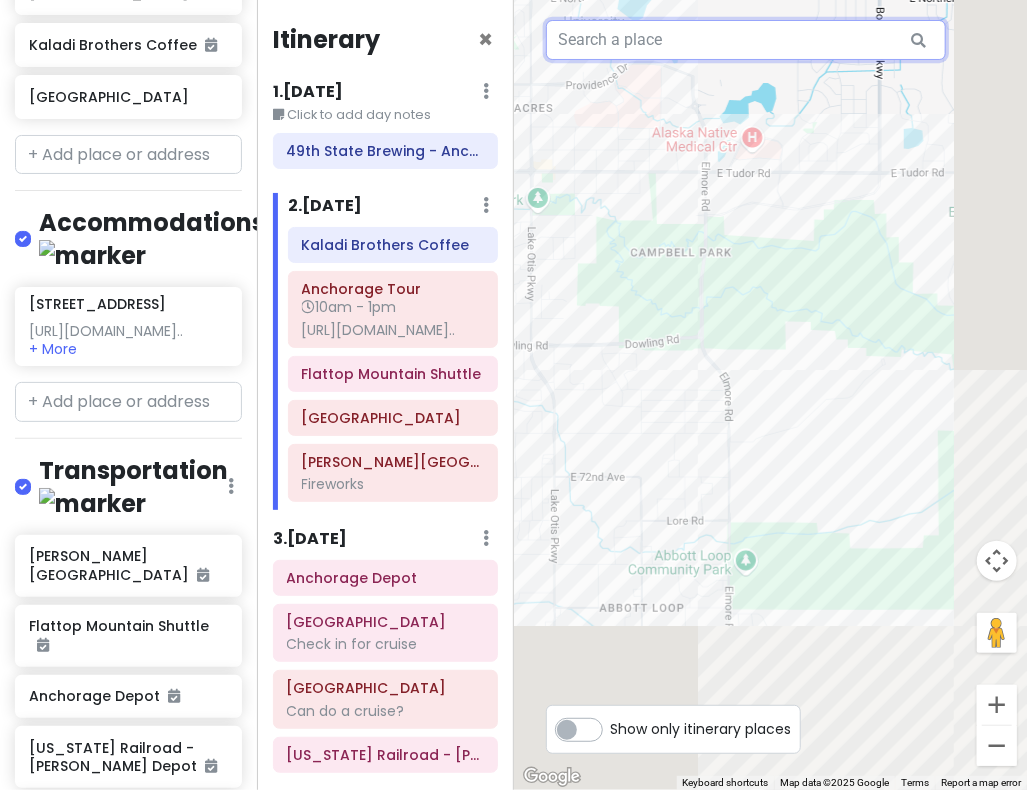 drag, startPoint x: 874, startPoint y: 626, endPoint x: 540, endPoint y: 21, distance: 691.0723 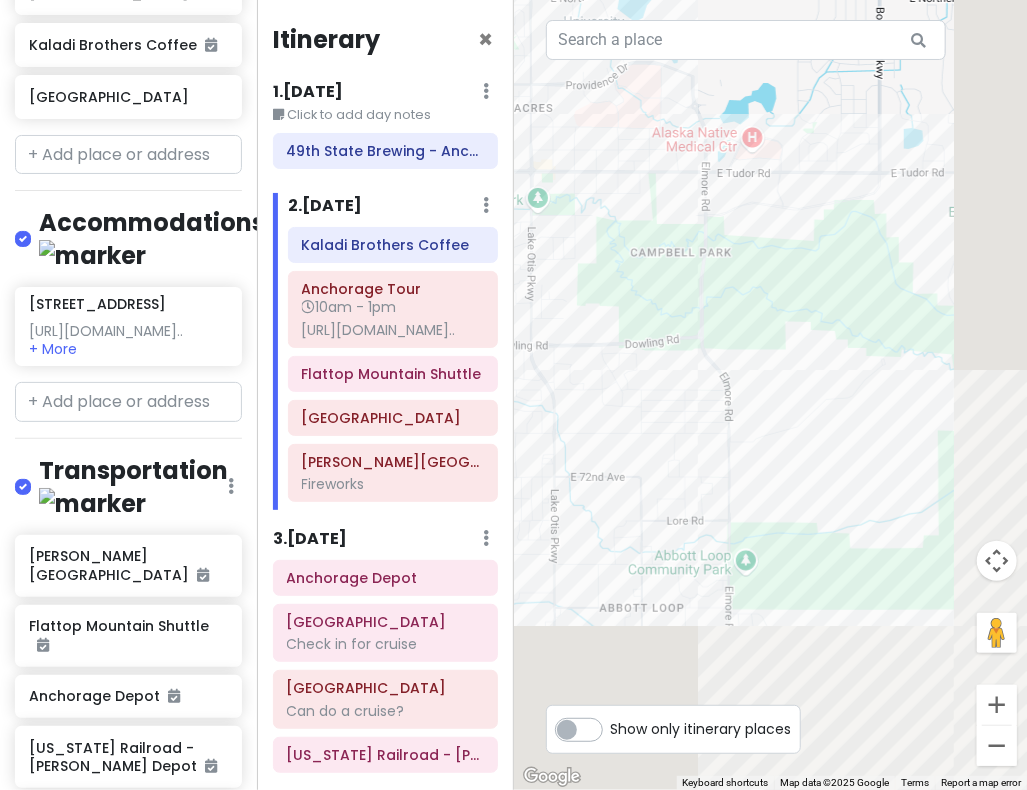 click on "To navigate, press the arrow keys." at bounding box center (771, 395) 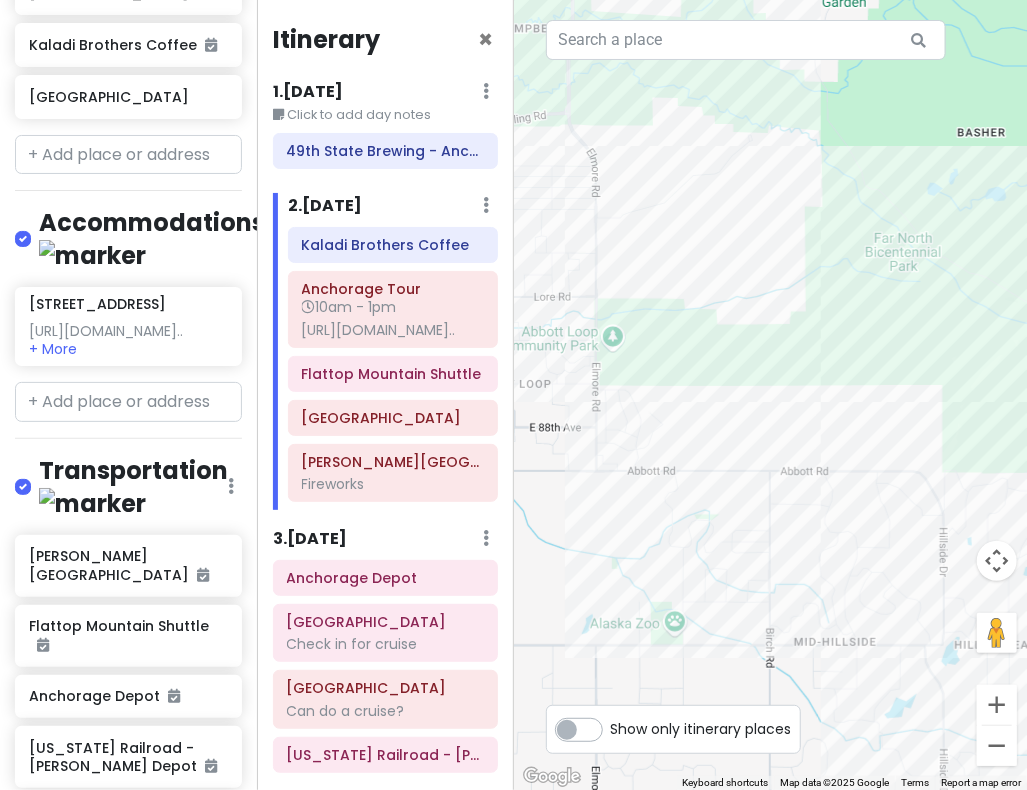 drag, startPoint x: 827, startPoint y: 513, endPoint x: 344, endPoint y: 185, distance: 583.8433 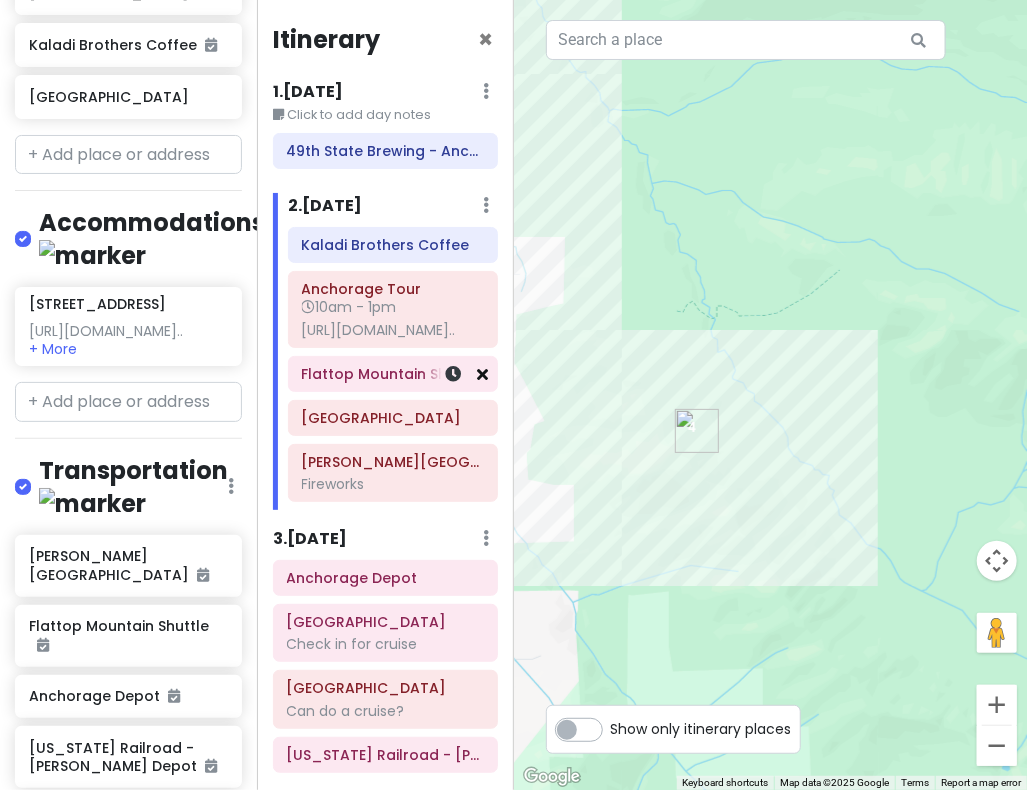 click at bounding box center [483, 374] 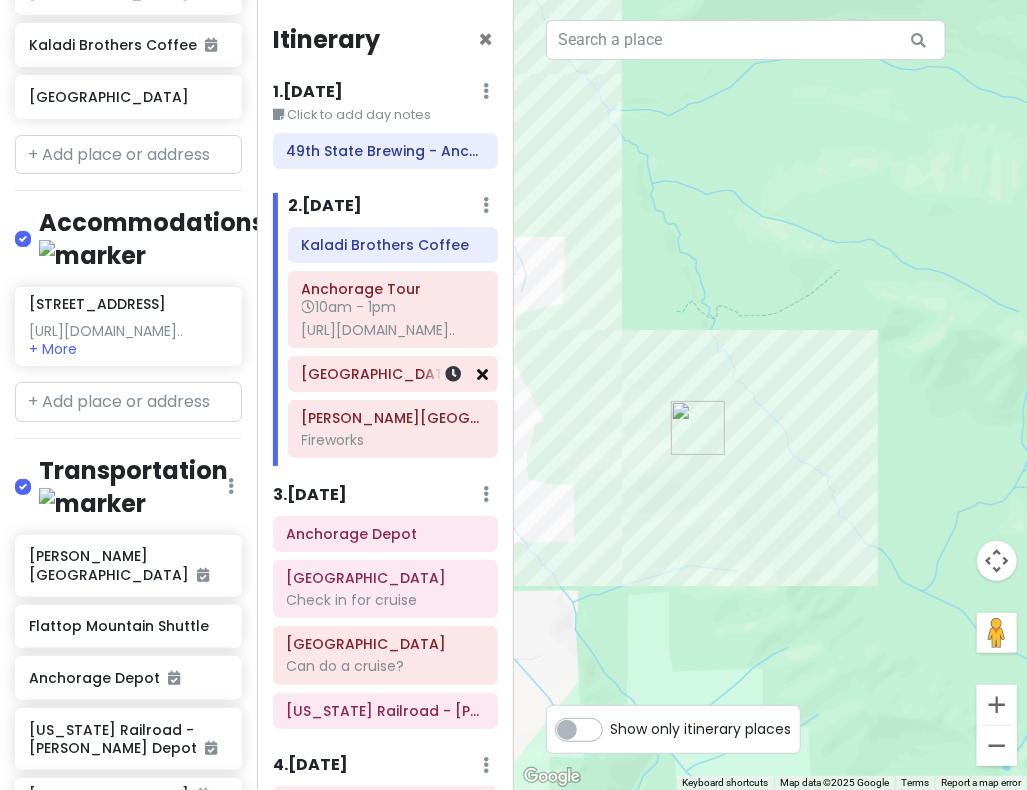 click at bounding box center (483, 374) 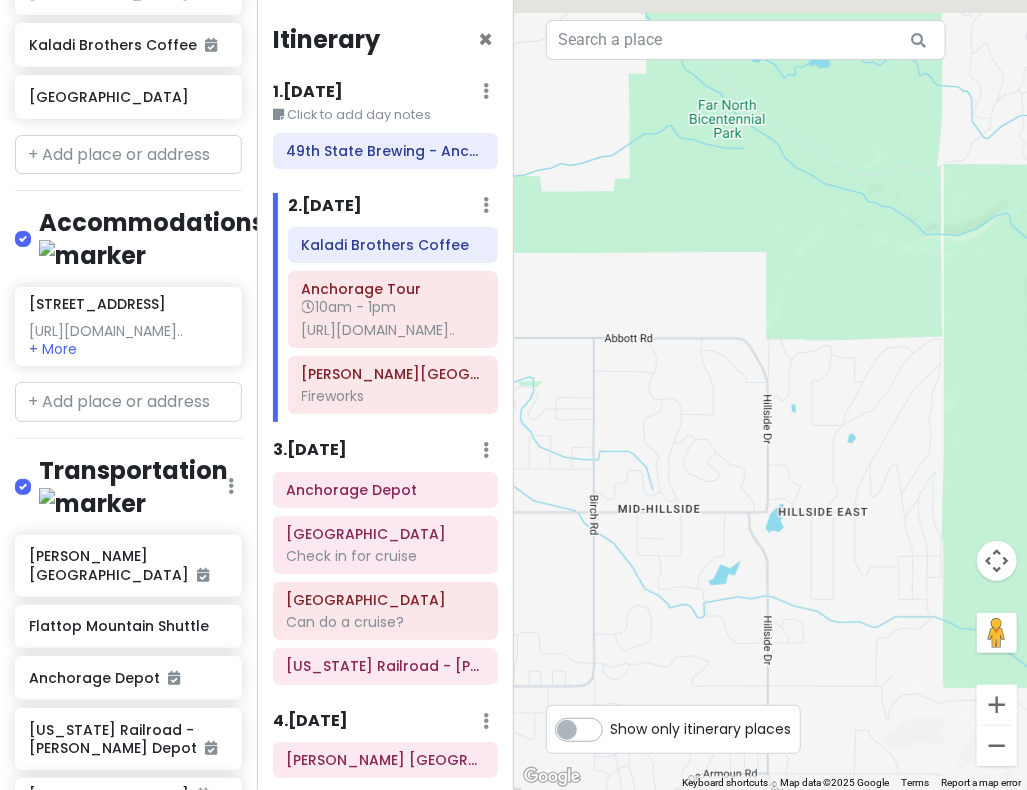 drag, startPoint x: 544, startPoint y: 281, endPoint x: 1090, endPoint y: 785, distance: 743.05585 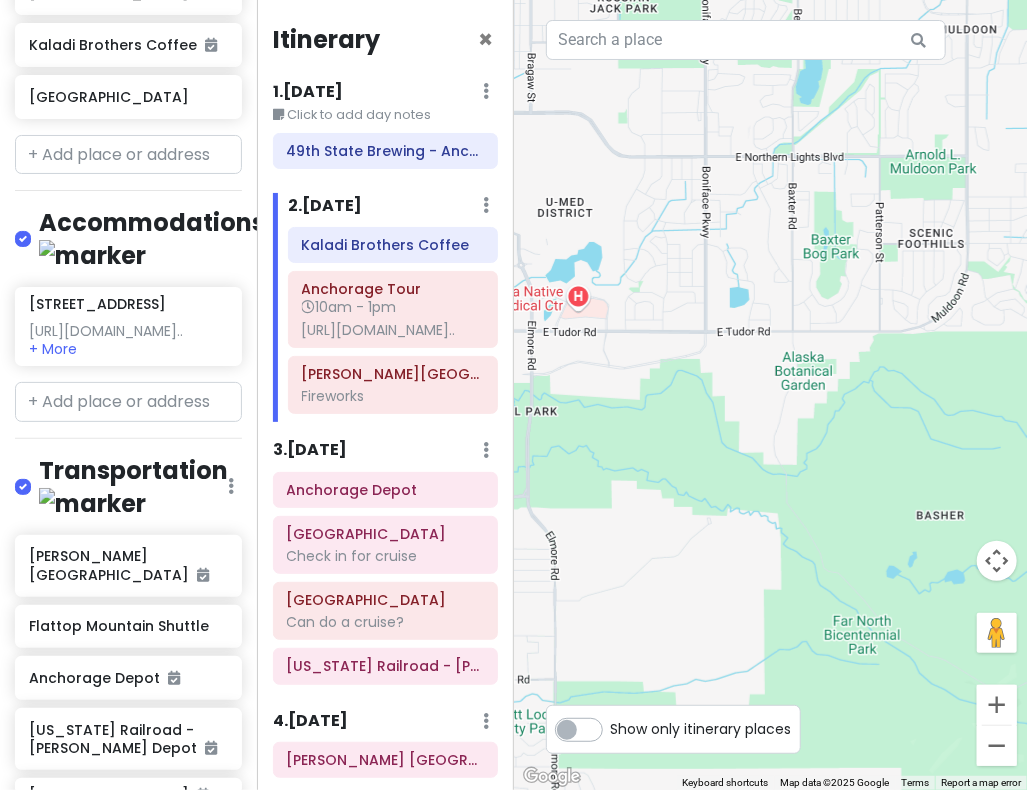 drag, startPoint x: 693, startPoint y: 358, endPoint x: 702, endPoint y: 572, distance: 214.18916 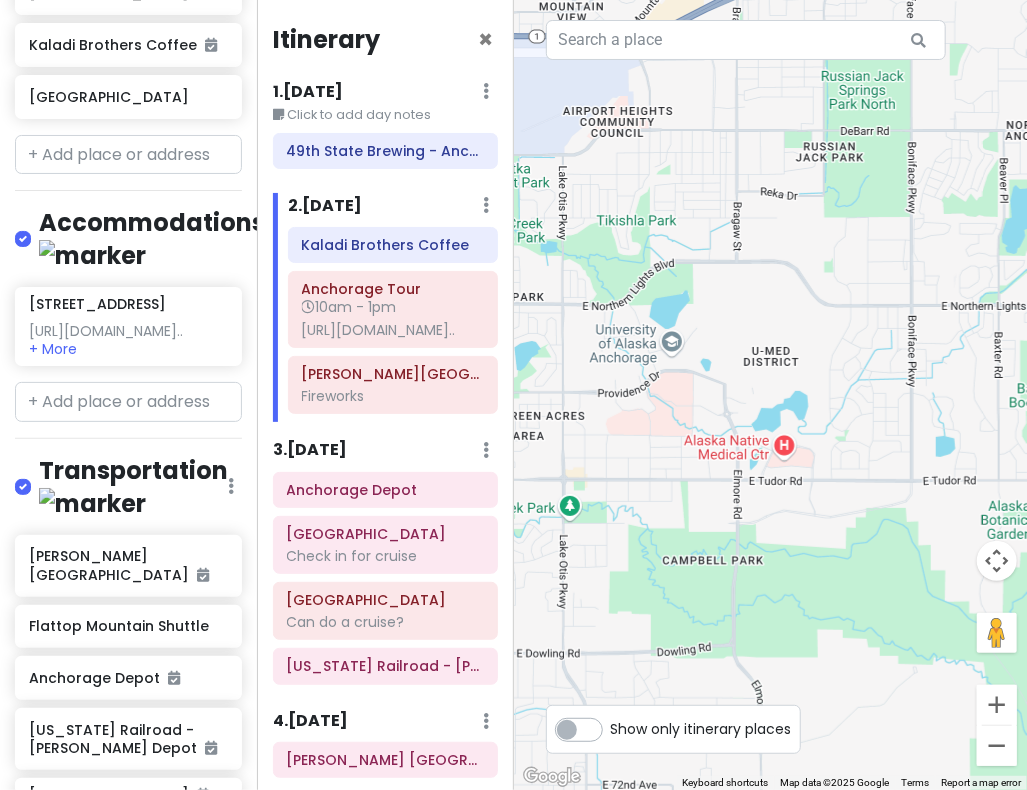 drag, startPoint x: 603, startPoint y: 395, endPoint x: 855, endPoint y: 838, distance: 509.6597 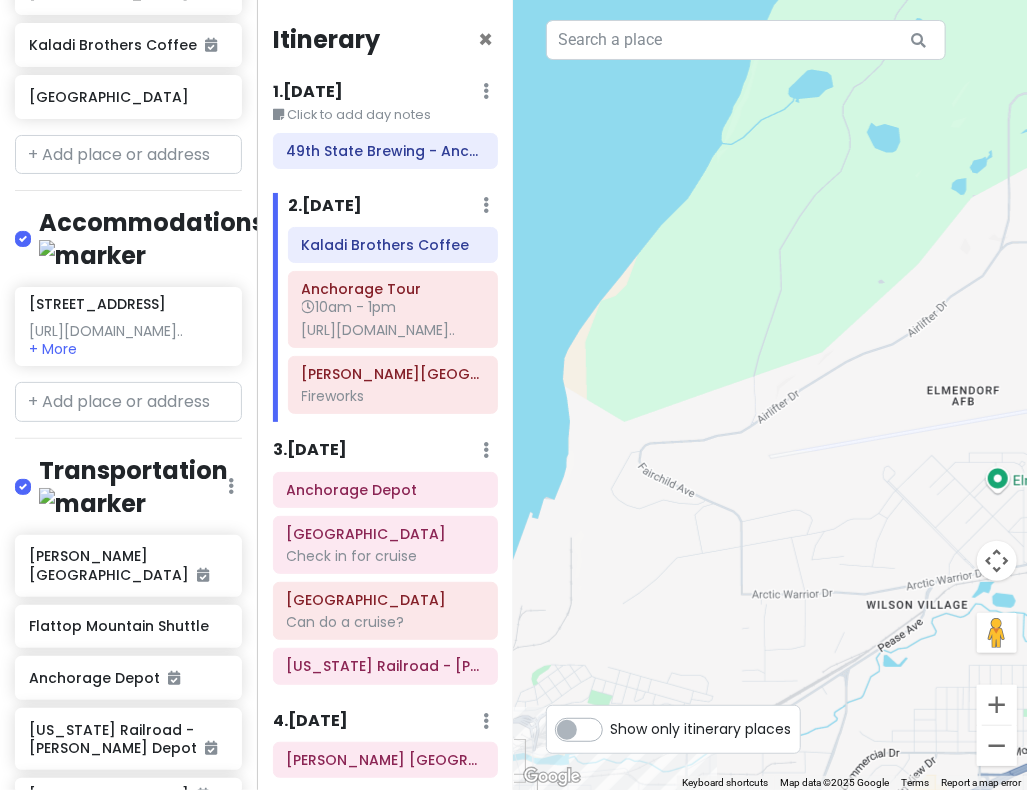drag, startPoint x: 758, startPoint y: 399, endPoint x: 870, endPoint y: 478, distance: 137.05838 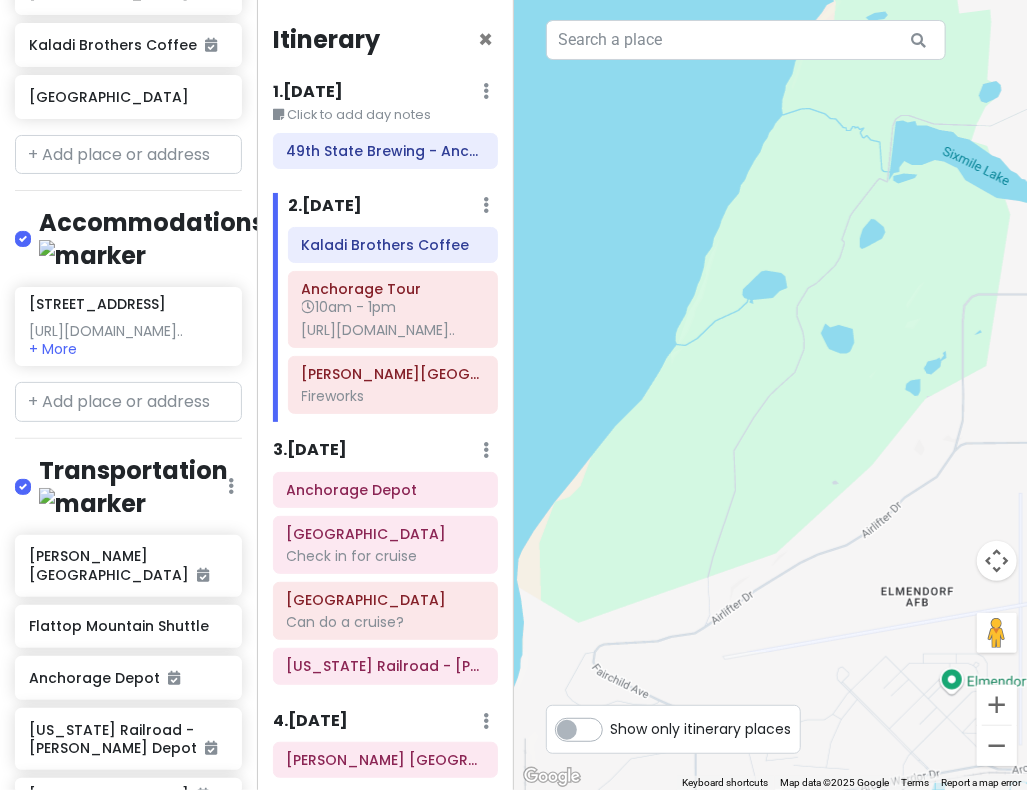 drag, startPoint x: 677, startPoint y: 387, endPoint x: 604, endPoint y: 611, distance: 235.59499 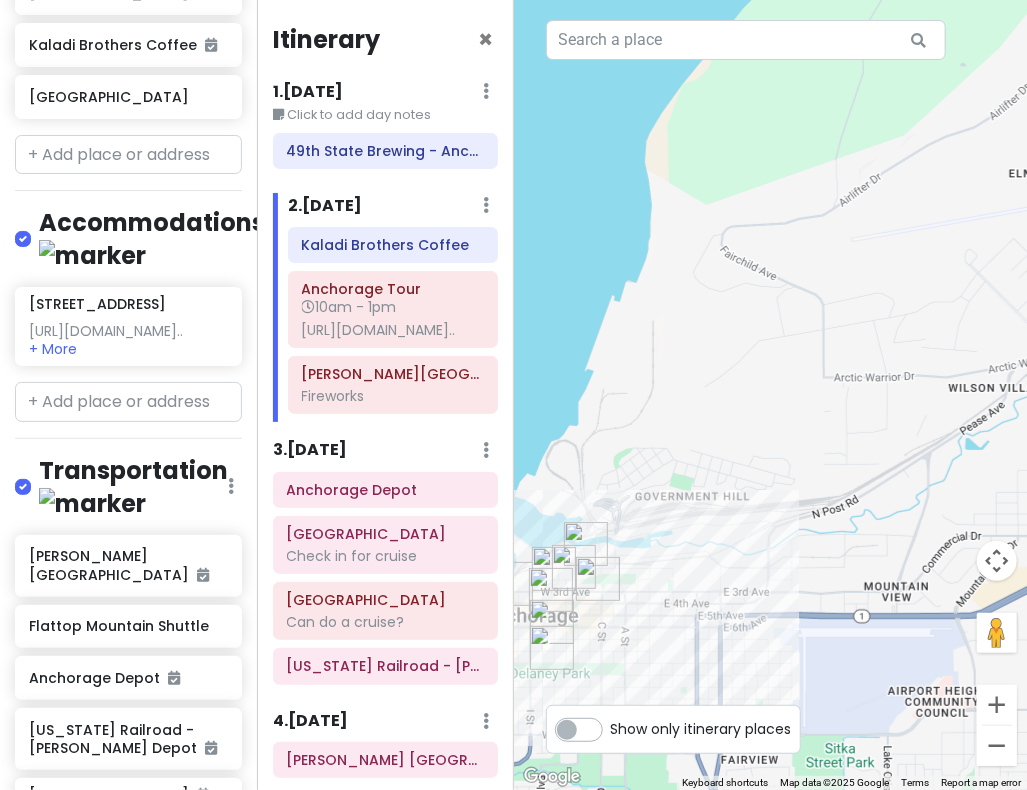 drag, startPoint x: 754, startPoint y: 449, endPoint x: 937, endPoint y: 69, distance: 421.7689 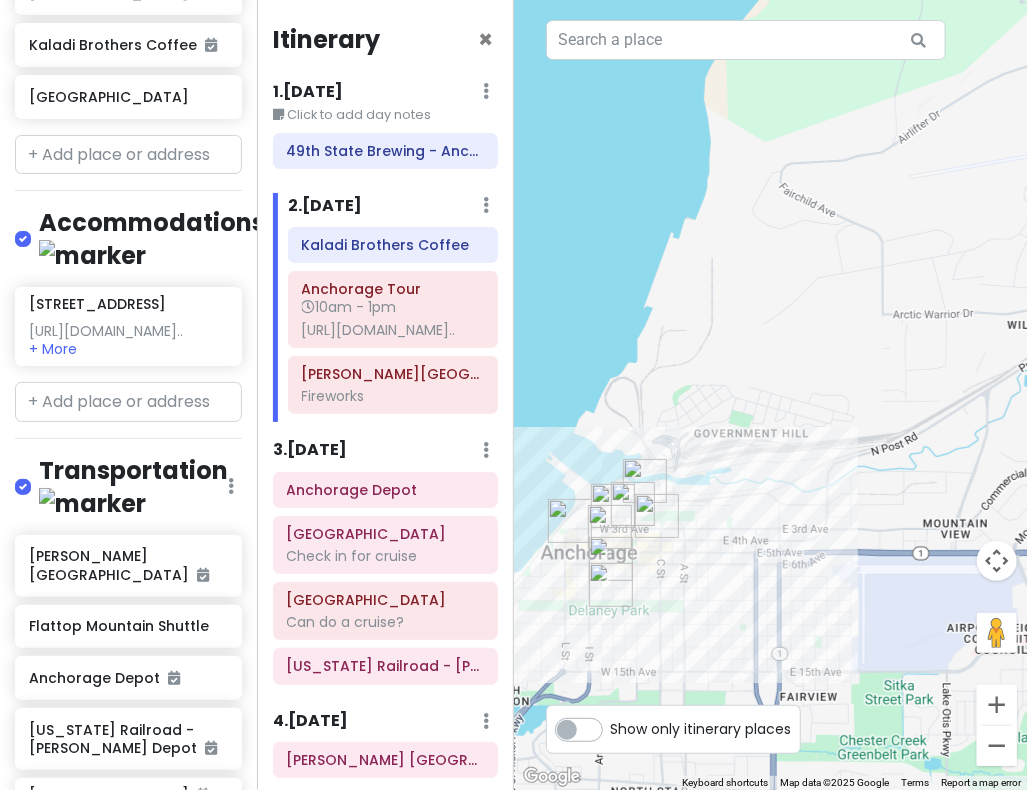drag, startPoint x: 590, startPoint y: 673, endPoint x: 785, endPoint y: 461, distance: 288.0434 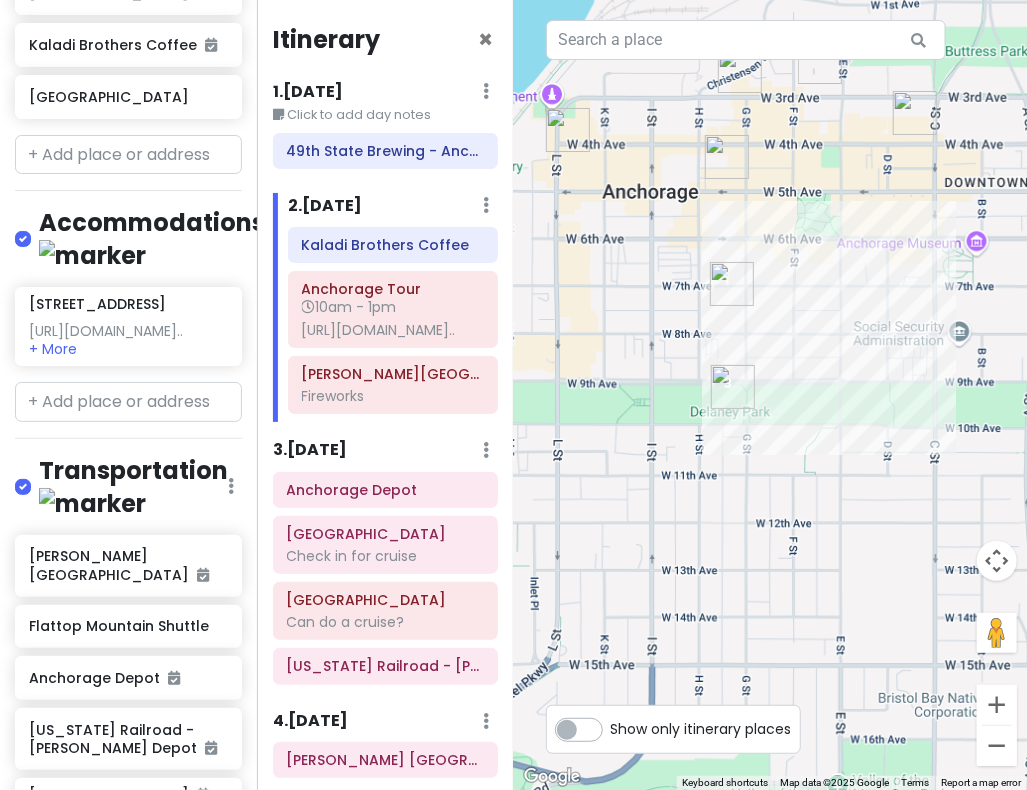 drag, startPoint x: 910, startPoint y: 322, endPoint x: 918, endPoint y: 519, distance: 197.16237 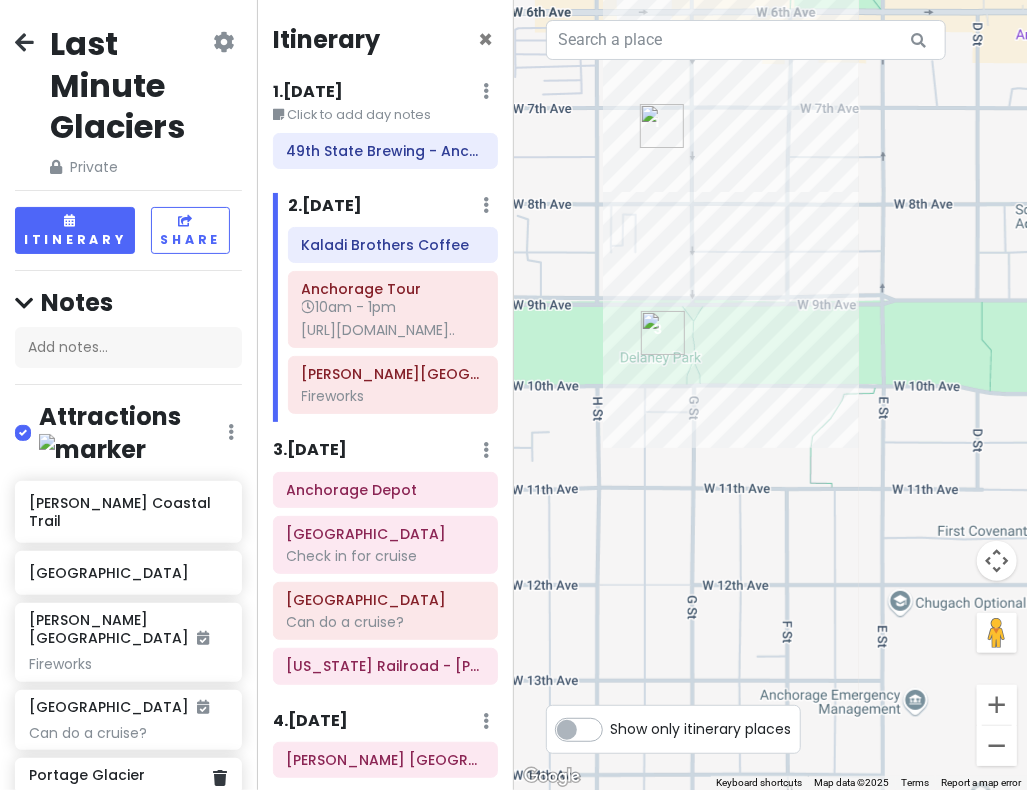 scroll, scrollTop: 0, scrollLeft: 0, axis: both 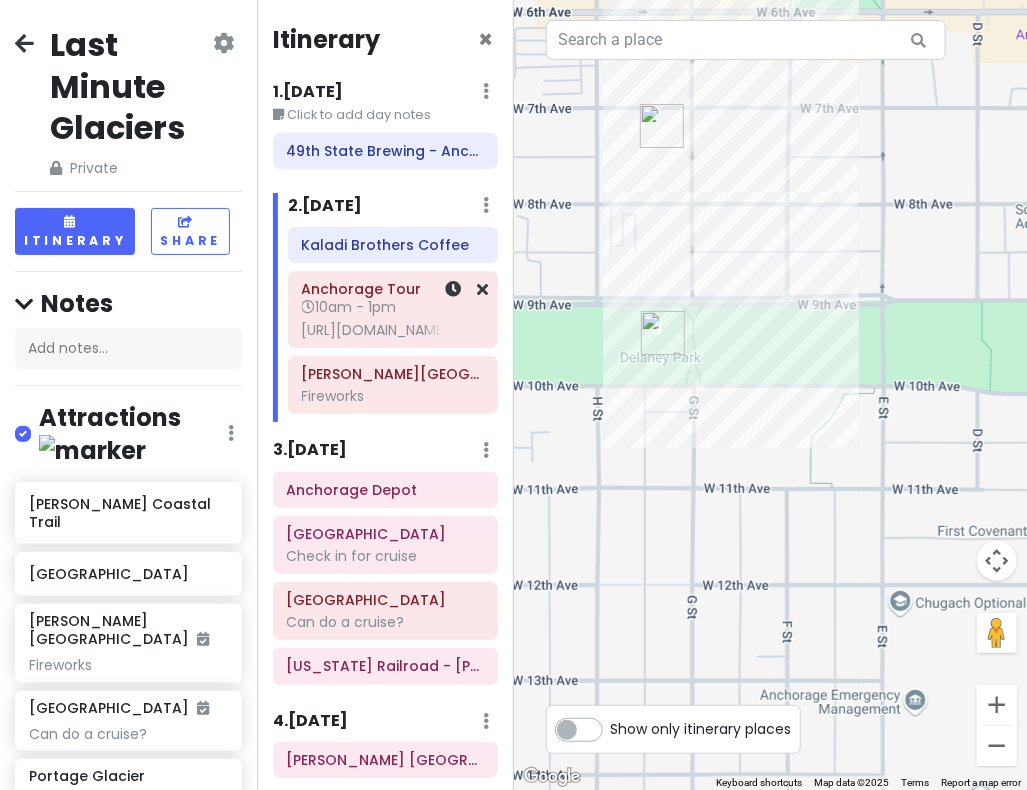click on "10am - 1pm" at bounding box center (349, 307) 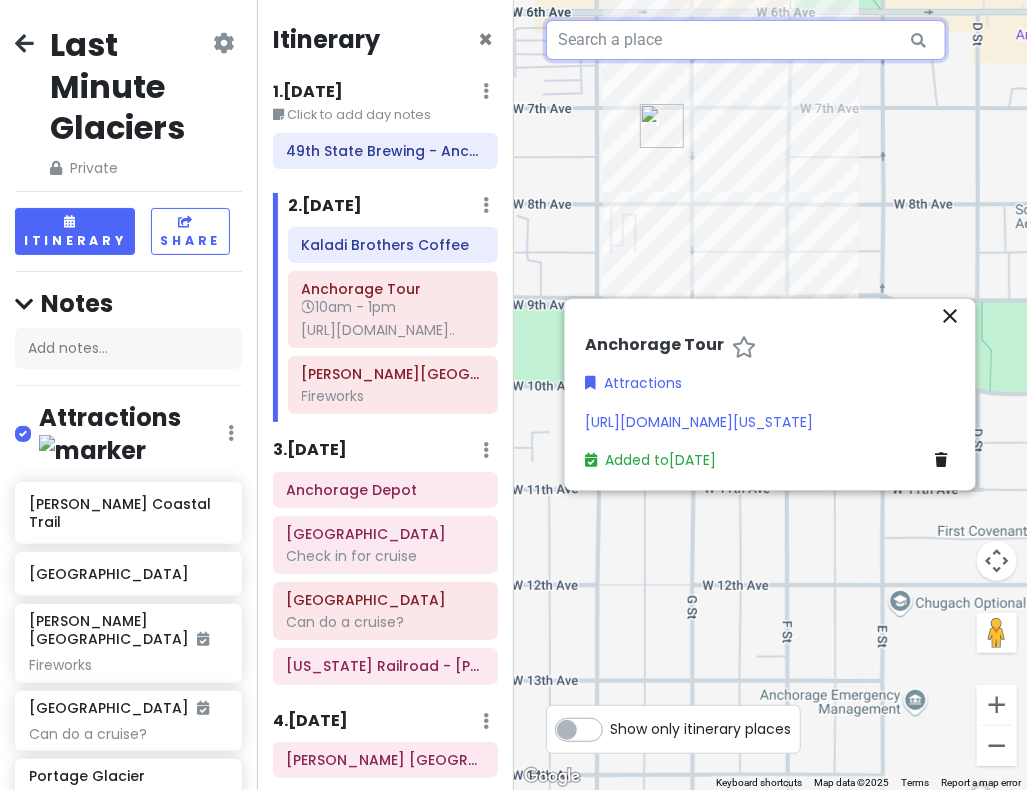 click at bounding box center [746, 40] 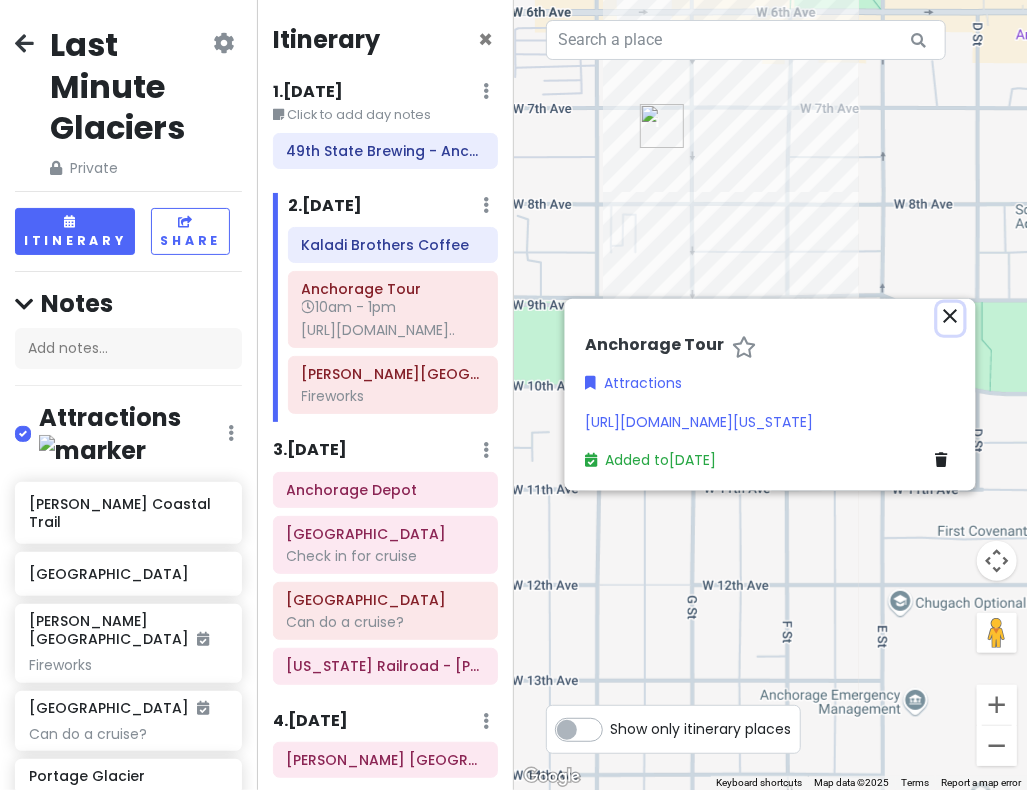 click on "close" at bounding box center [951, 316] 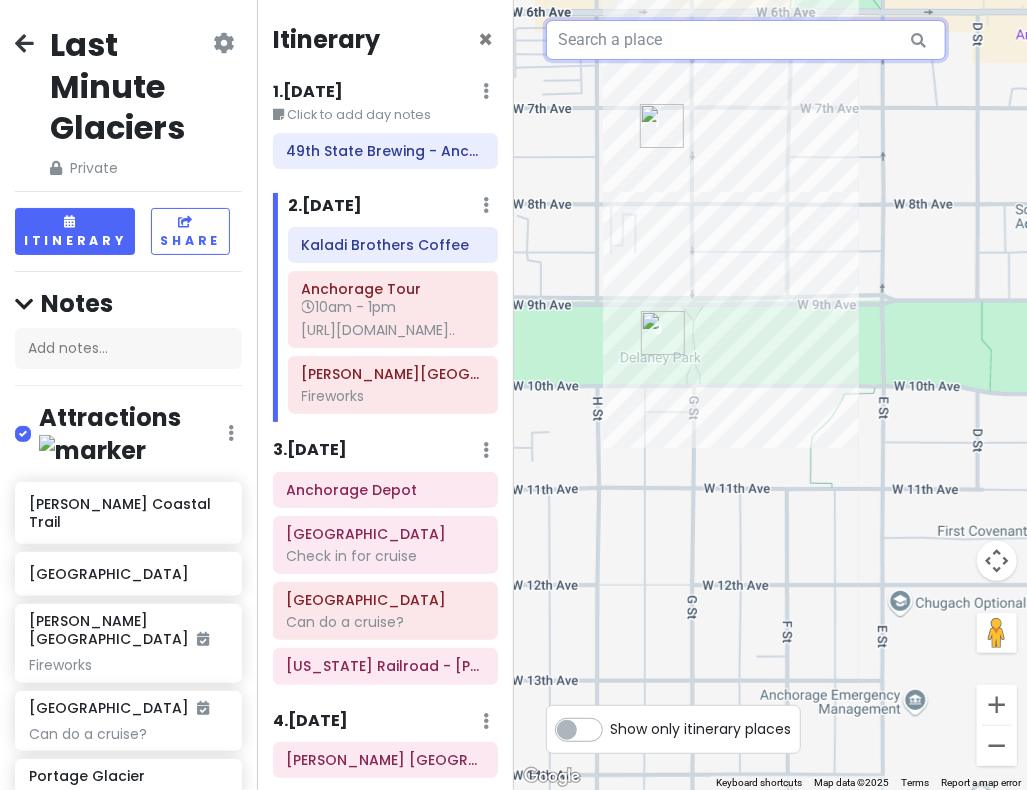 click at bounding box center [746, 40] 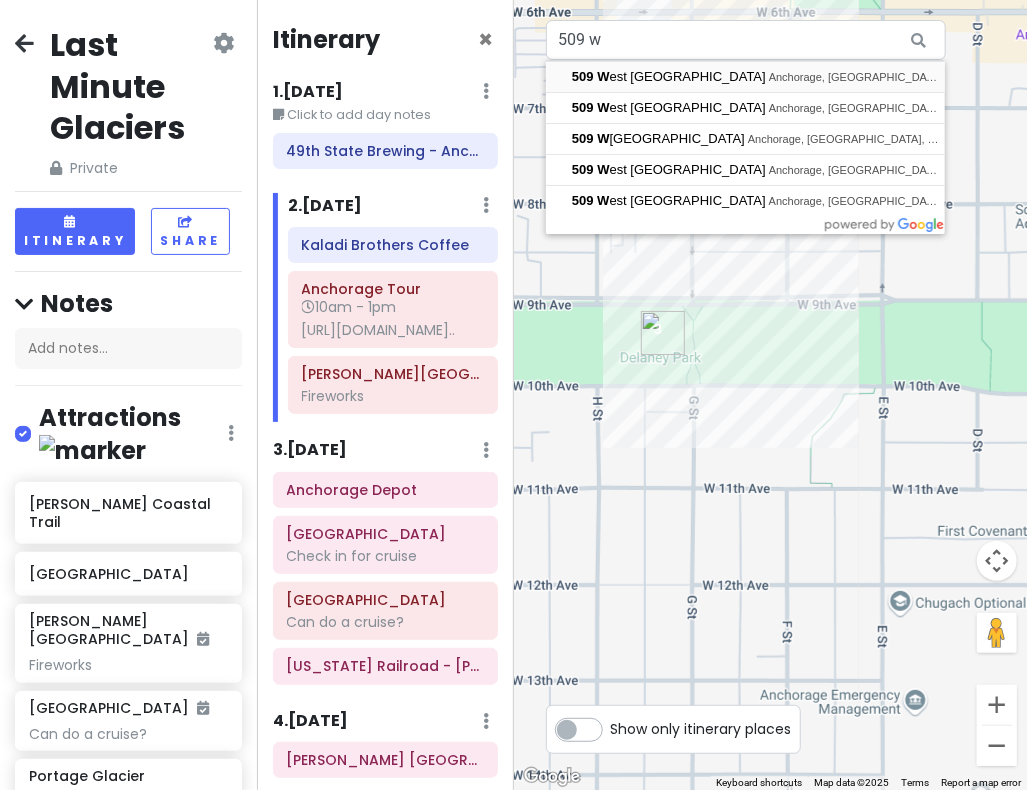 type on "[STREET_ADDRESS]" 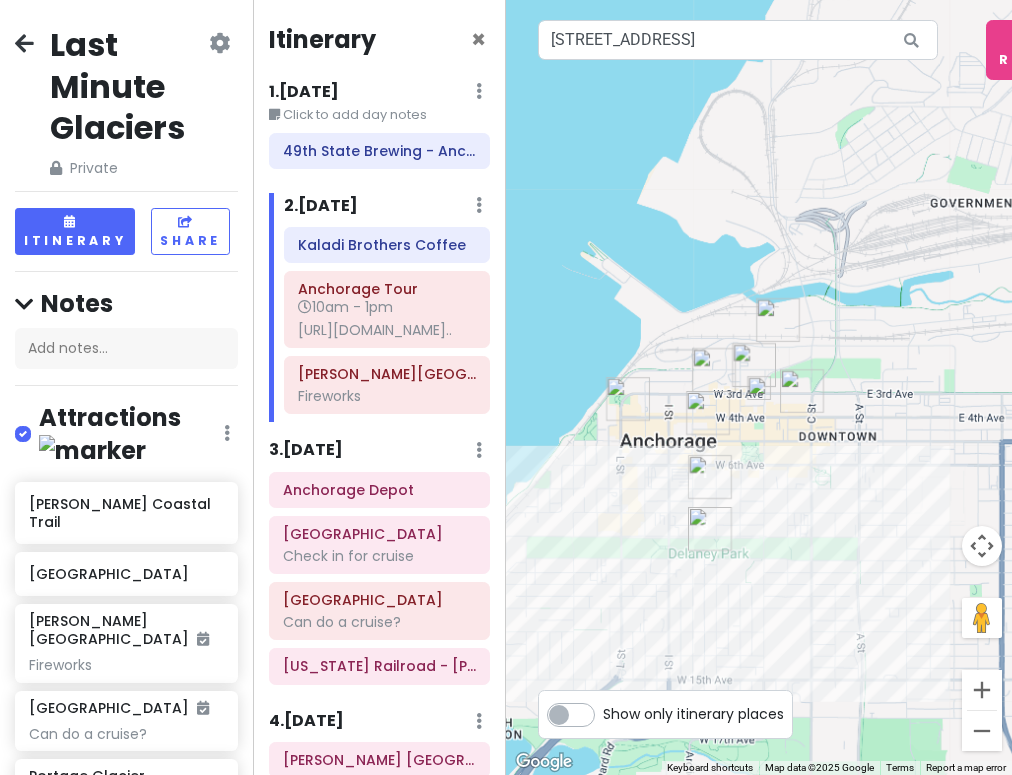 click at bounding box center [759, 388] 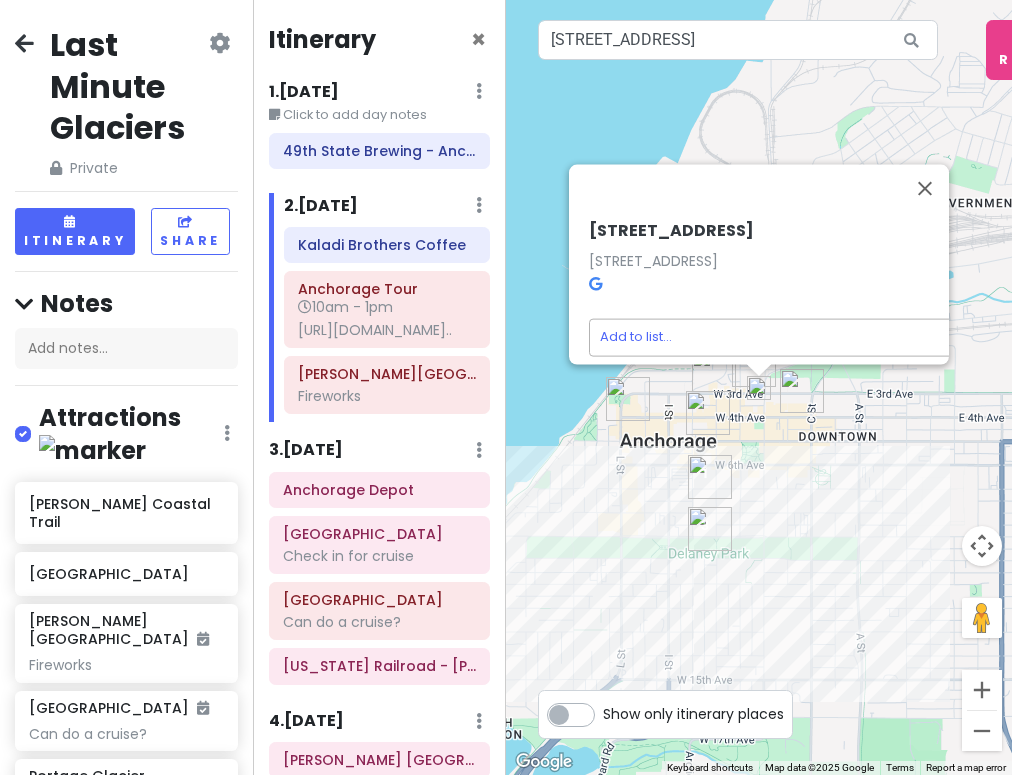 click on "Last Minute Glaciers Private Change Dates Make a Copy Delete Trip Give Feedback 💡 Support Scout ☕️ Itinerary Share Notes Add notes... Attractions   Edit Reorder Delete List [PERSON_NAME] Coastal Trail Flattop Mountain [PERSON_NAME] Park Fireworks [GEOGRAPHIC_DATA] Can do a cruise? Portage Glacier Tour? [URL][DOMAIN_NAME].. + More Winner Creek Trail [GEOGRAPHIC_DATA] Anchorage Tour 10am - 1pm [URL][DOMAIN_NAME].. + More Food   Edit Reorder Delete List 49th State Brewing - Anchorage Snow City Cafe Kaladi Brothers Coffee Glacier Brewhouse Accommodations   Edit Reorder Delete List [STREET_ADDRESS] [URL][DOMAIN_NAME].. + More Transportation   Edit Reorder Delete List [PERSON_NAME] [GEOGRAPHIC_DATA] [GEOGRAPHIC_DATA] × 1" at bounding box center [506, 387] 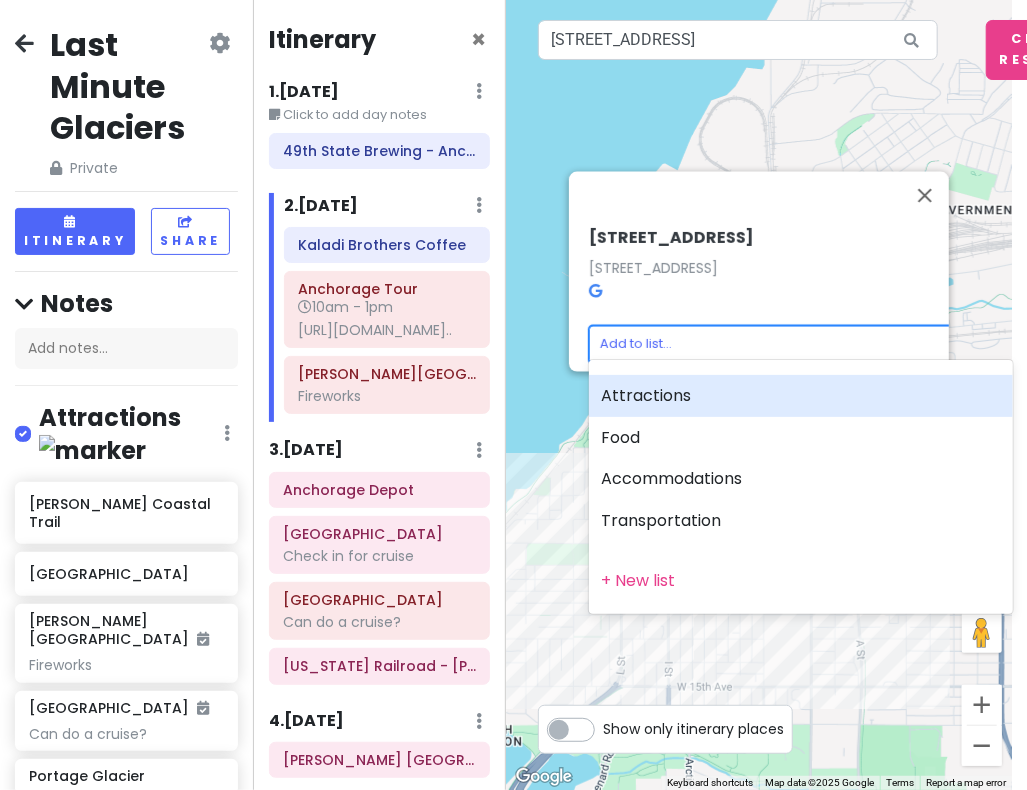 click on "Attractions" at bounding box center (801, 396) 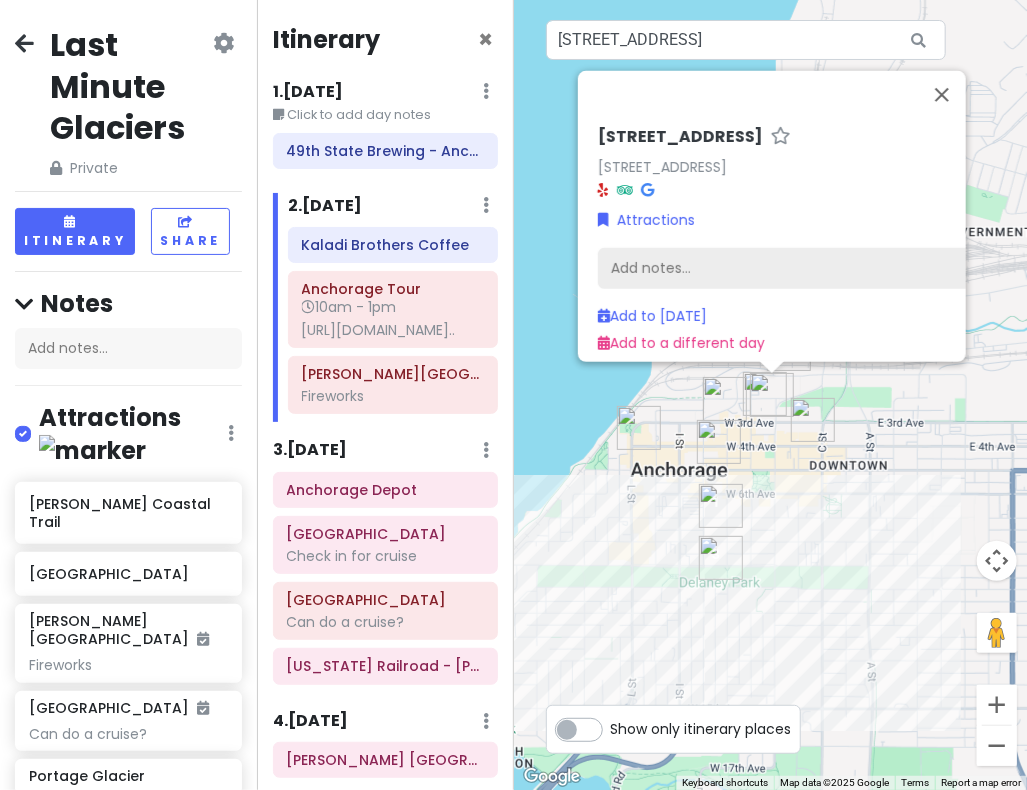 click on "Add notes..." at bounding box center [810, 269] 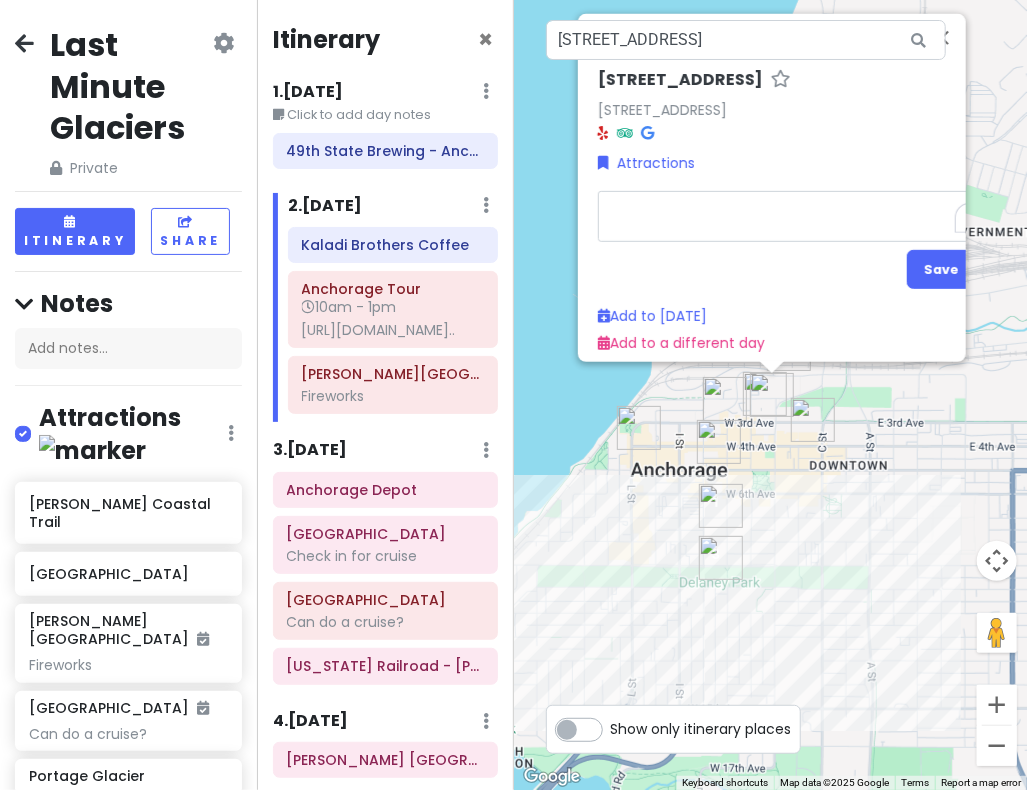 type on "x" 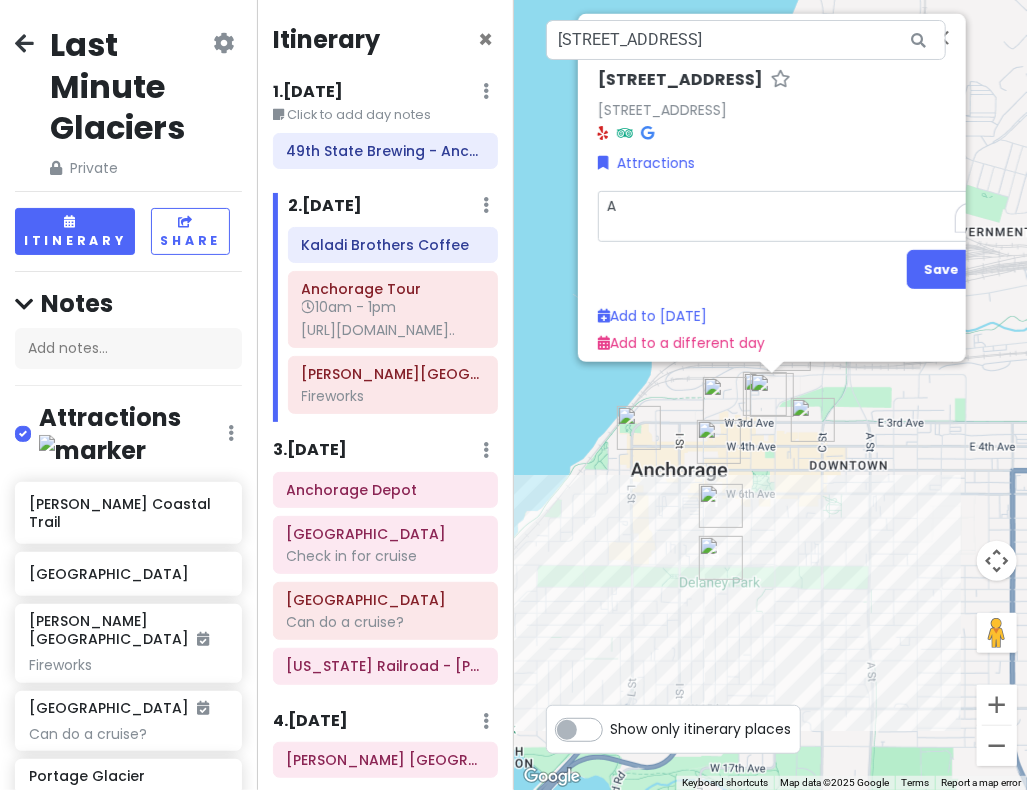 type on "x" 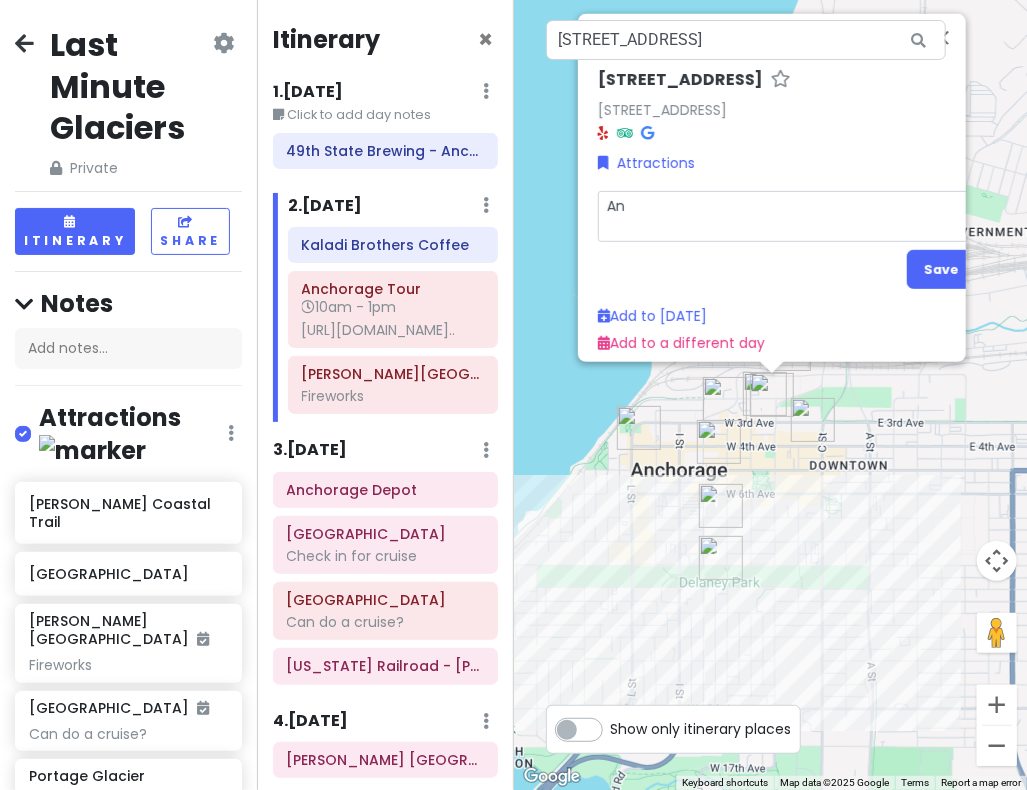 type on "x" 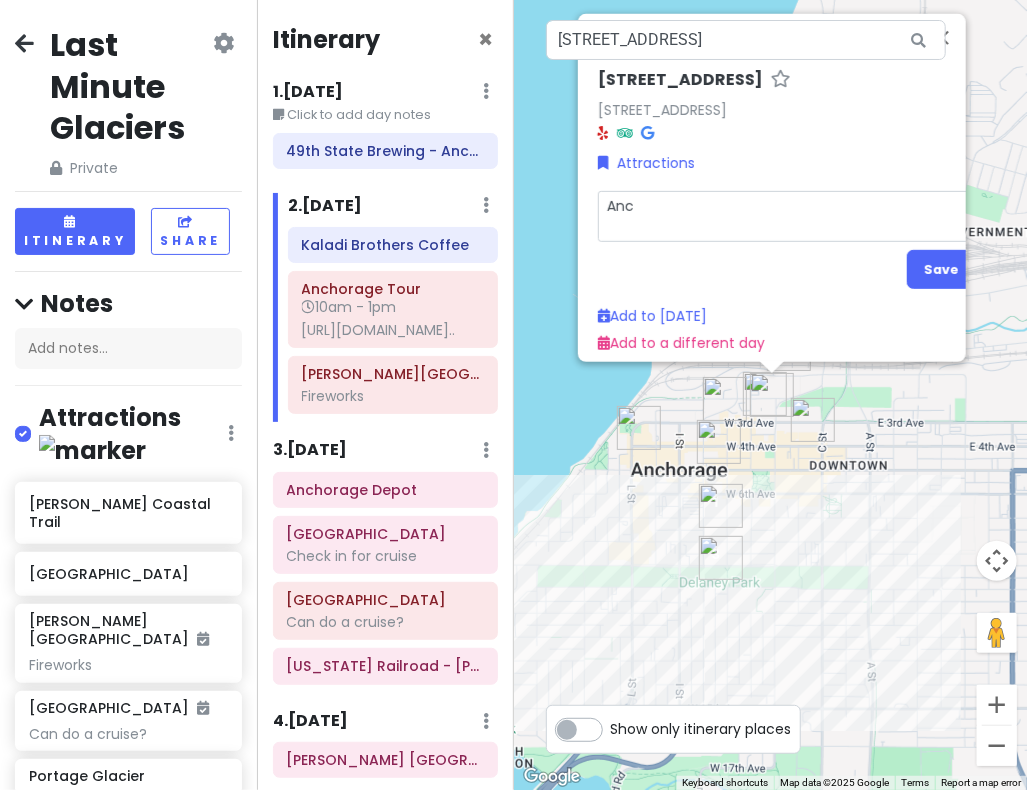 type on "x" 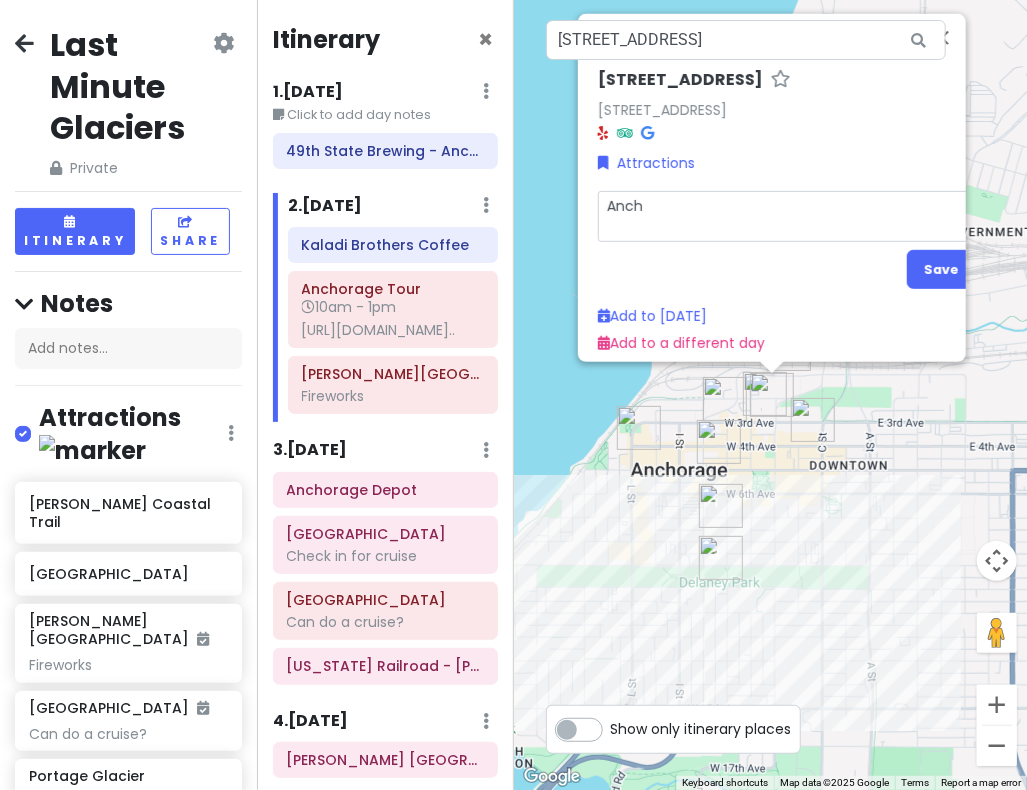 type on "x" 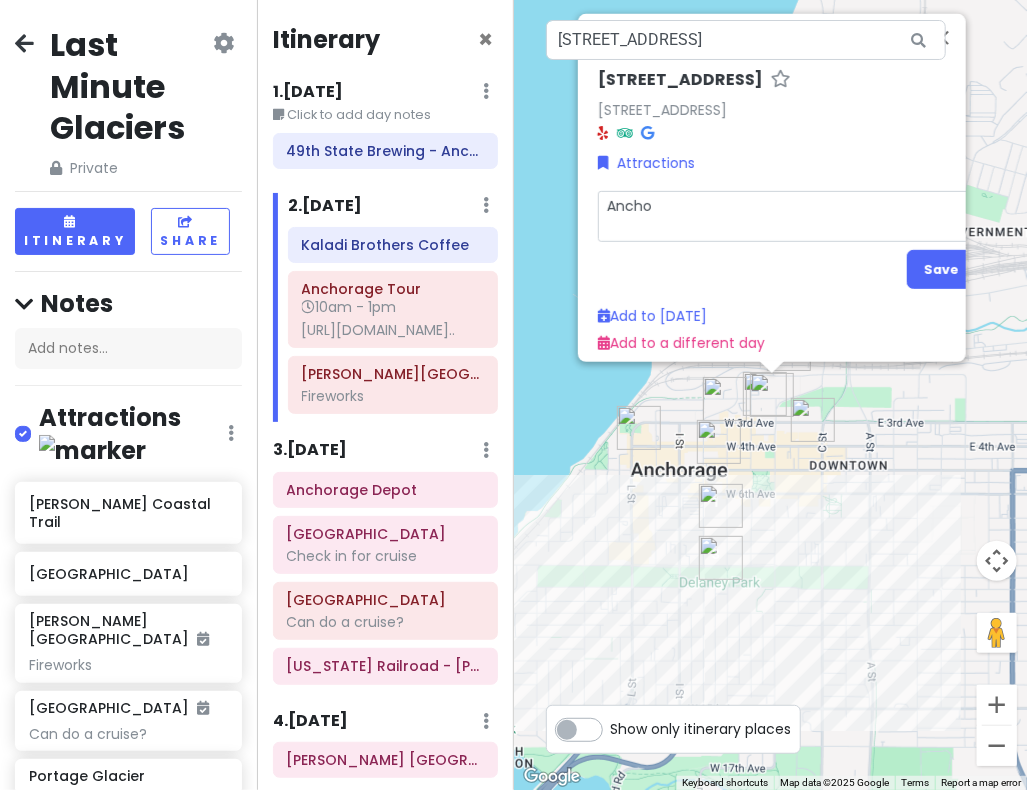 type on "x" 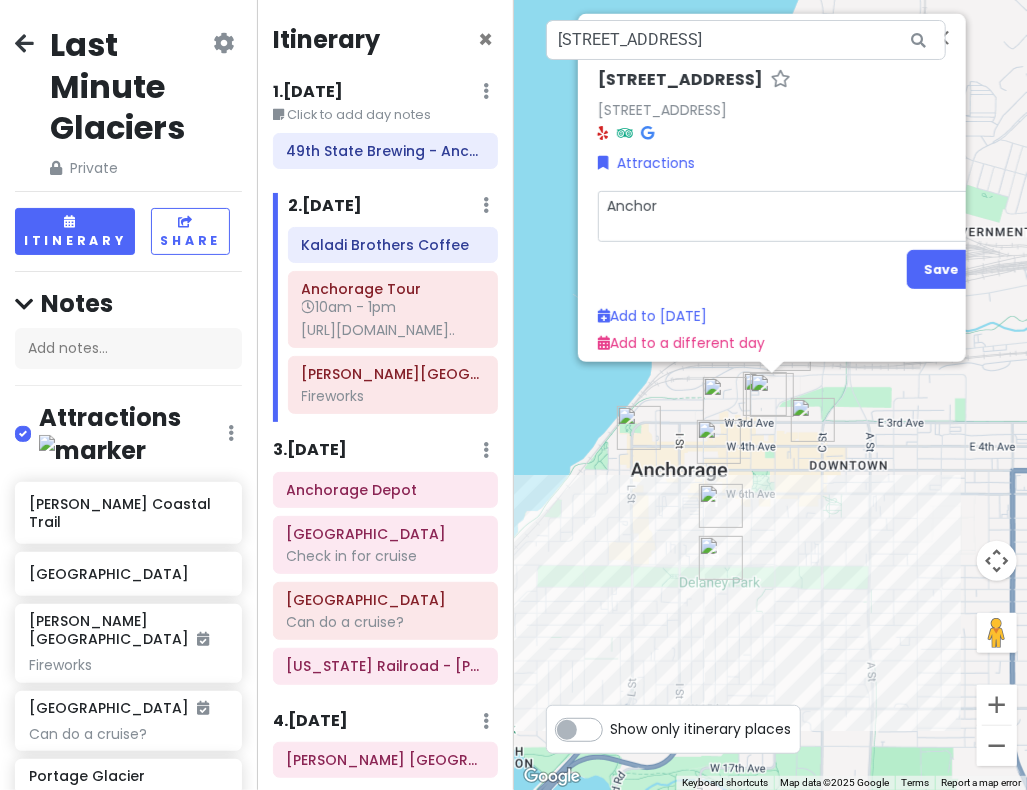 type on "x" 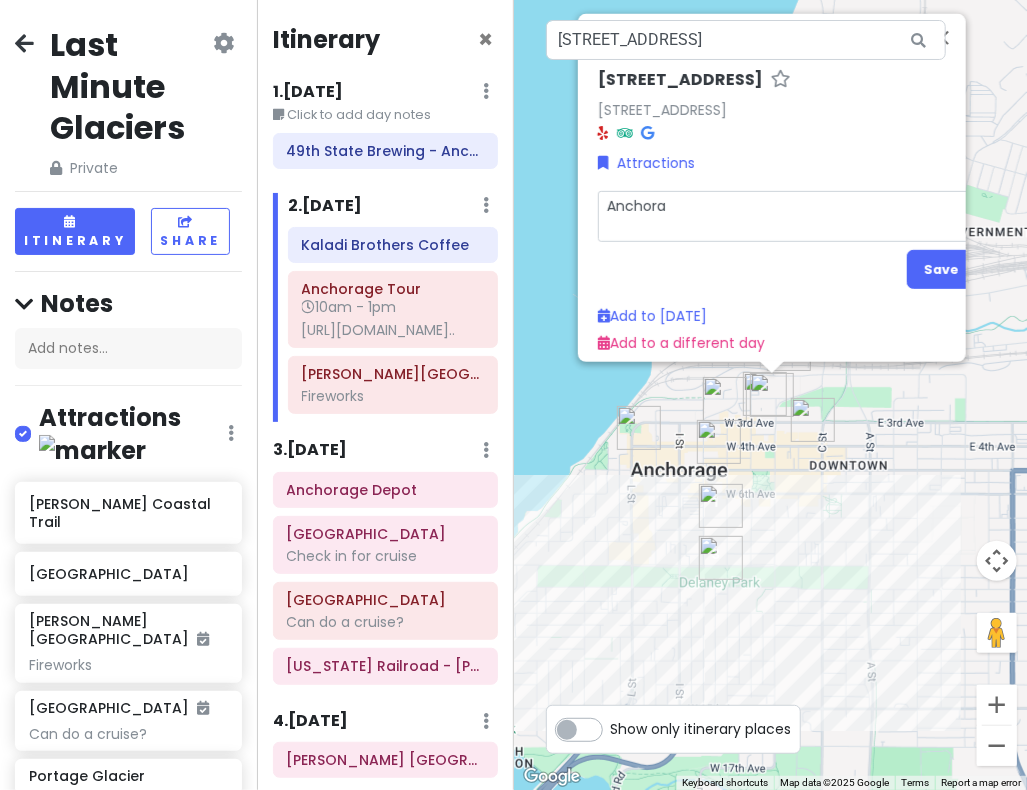 type on "x" 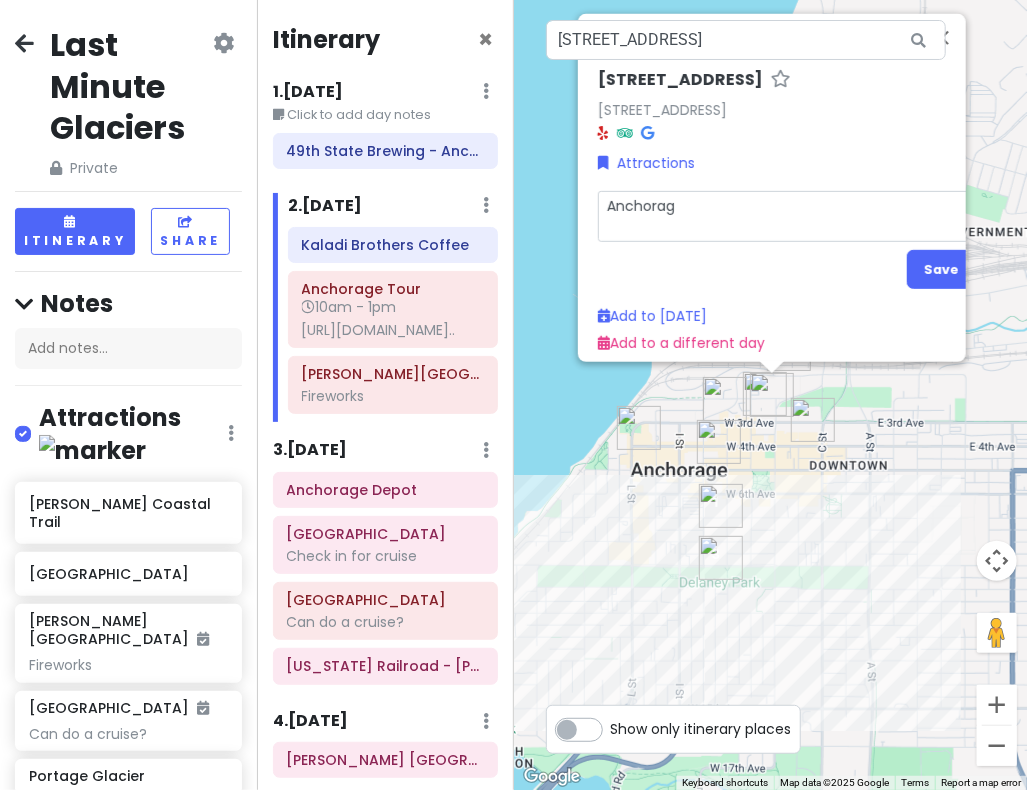 type on "x" 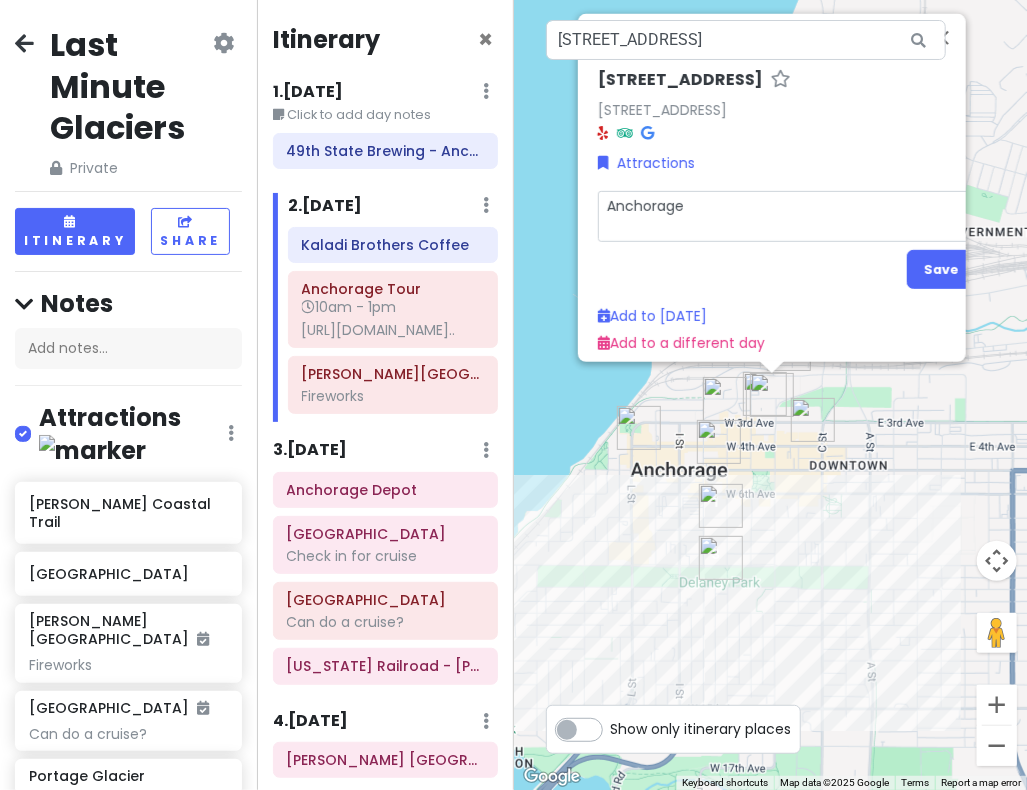 type on "x" 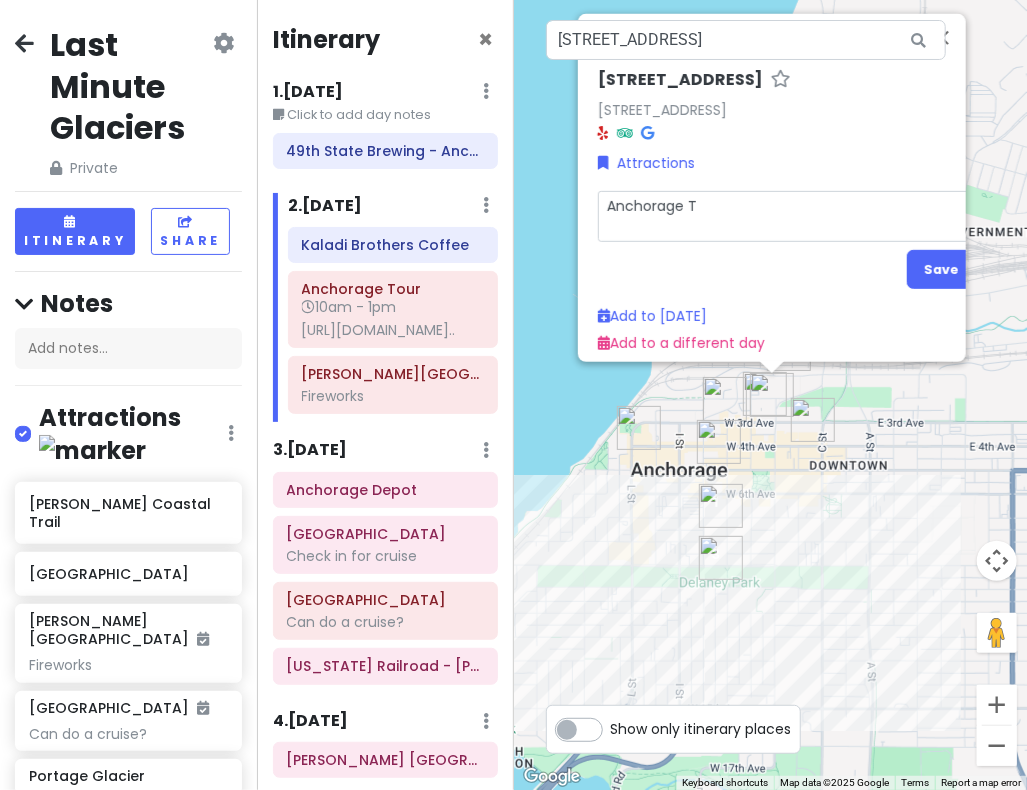 type on "x" 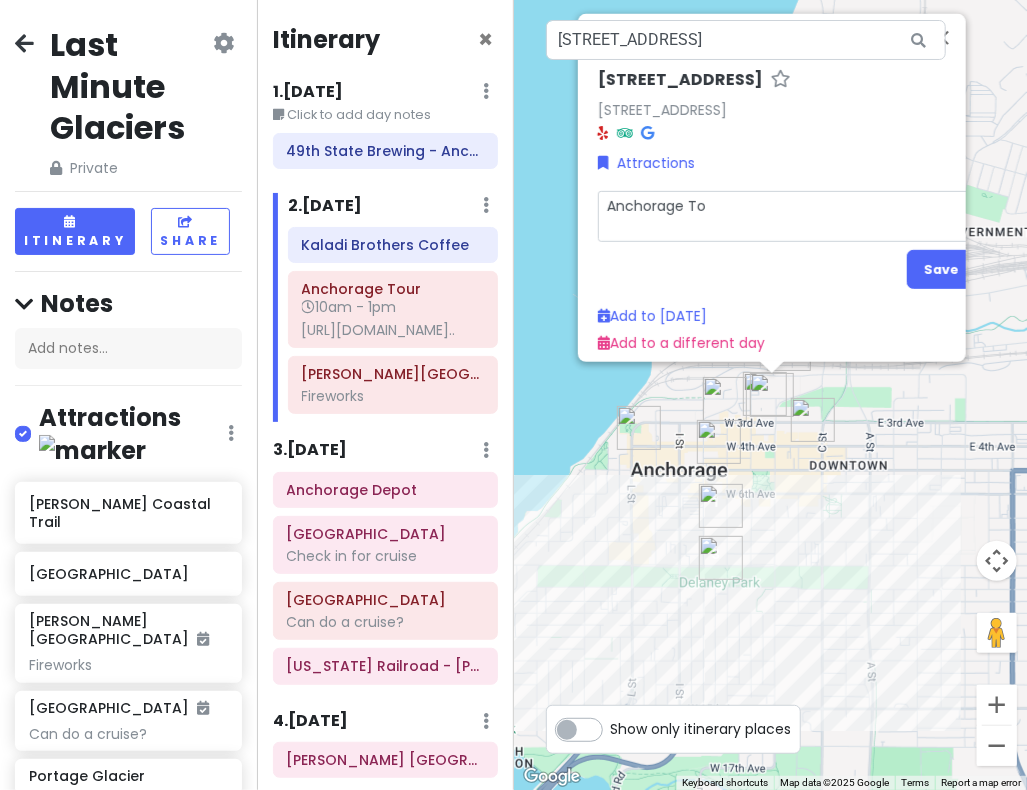 type on "x" 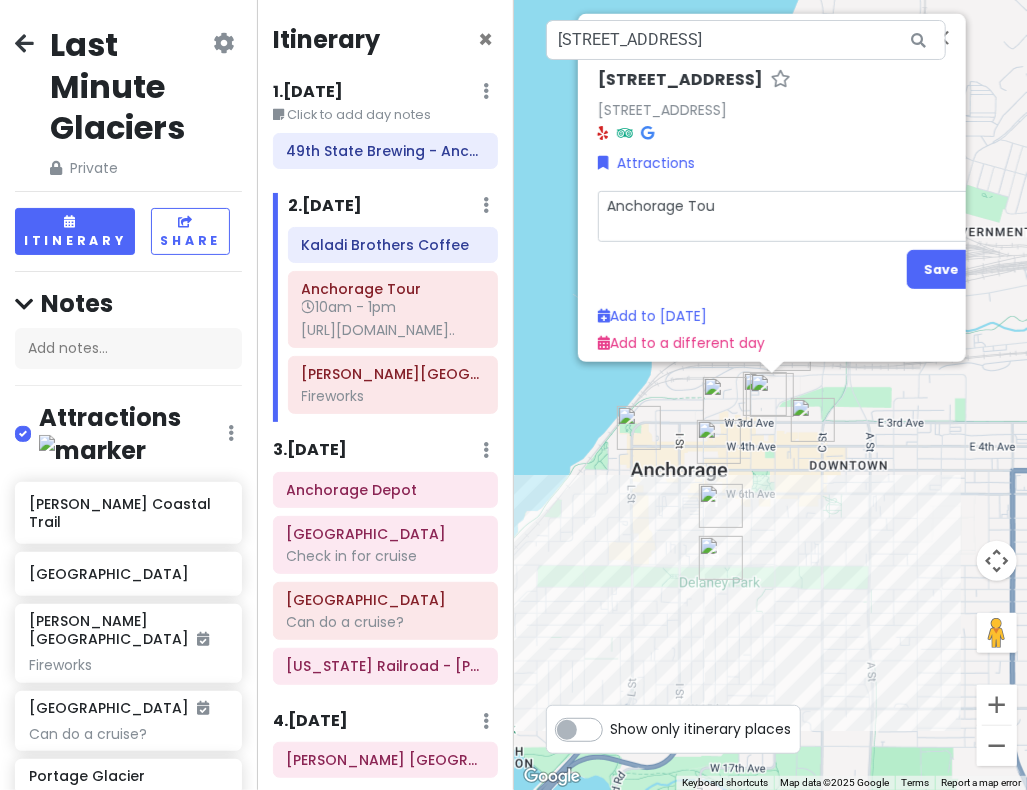 type on "x" 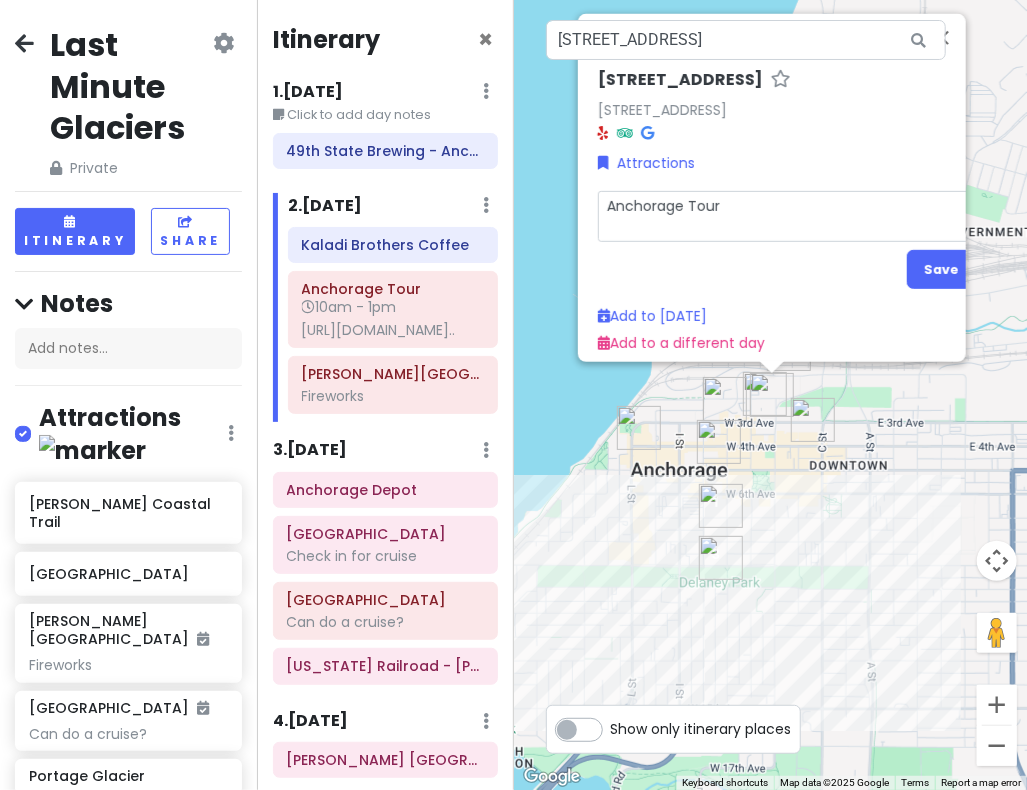 type on "x" 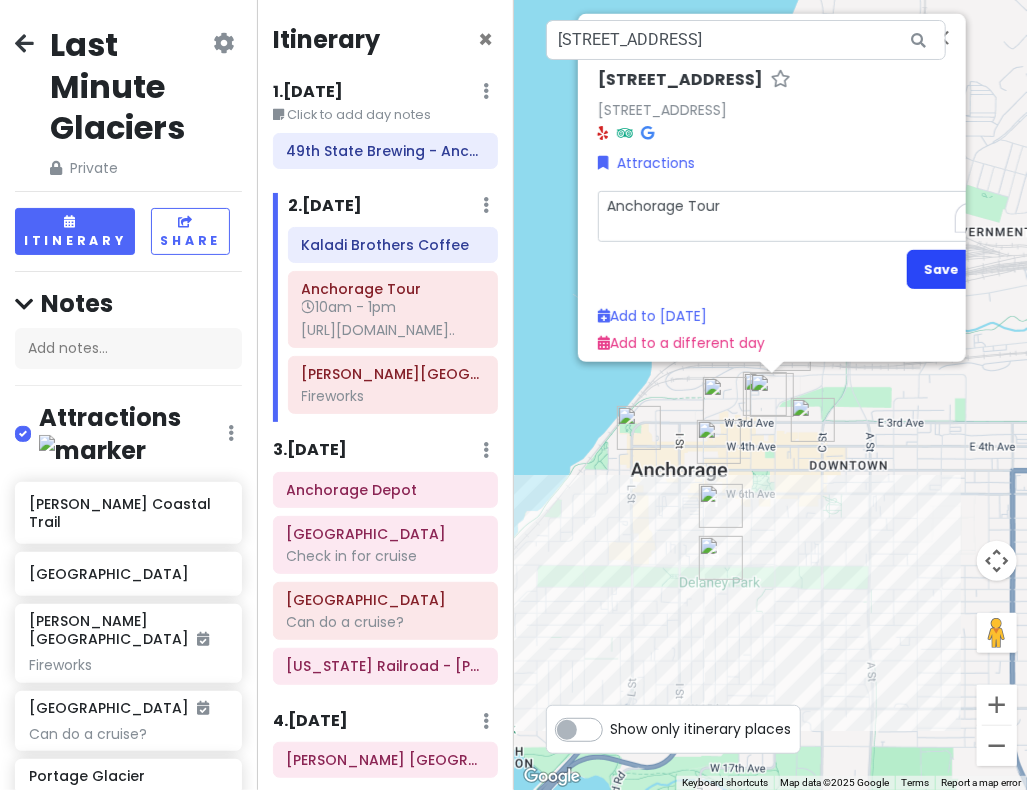 type on "Anchorage Tour" 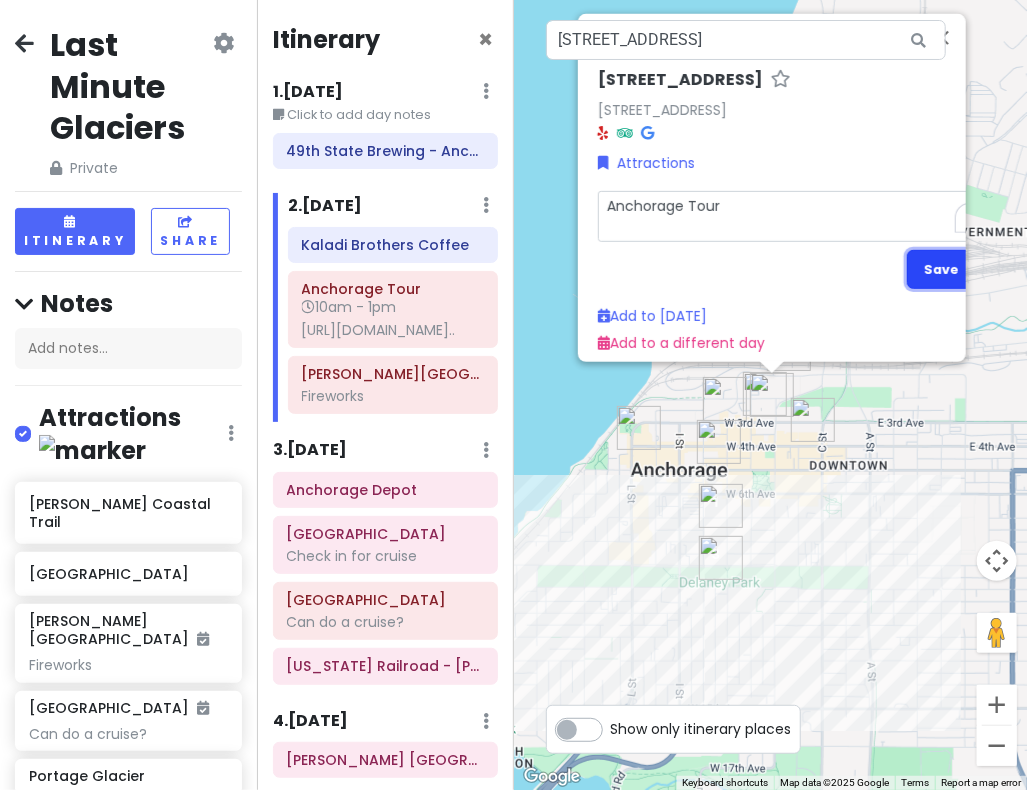 click on "Save" at bounding box center (941, 269) 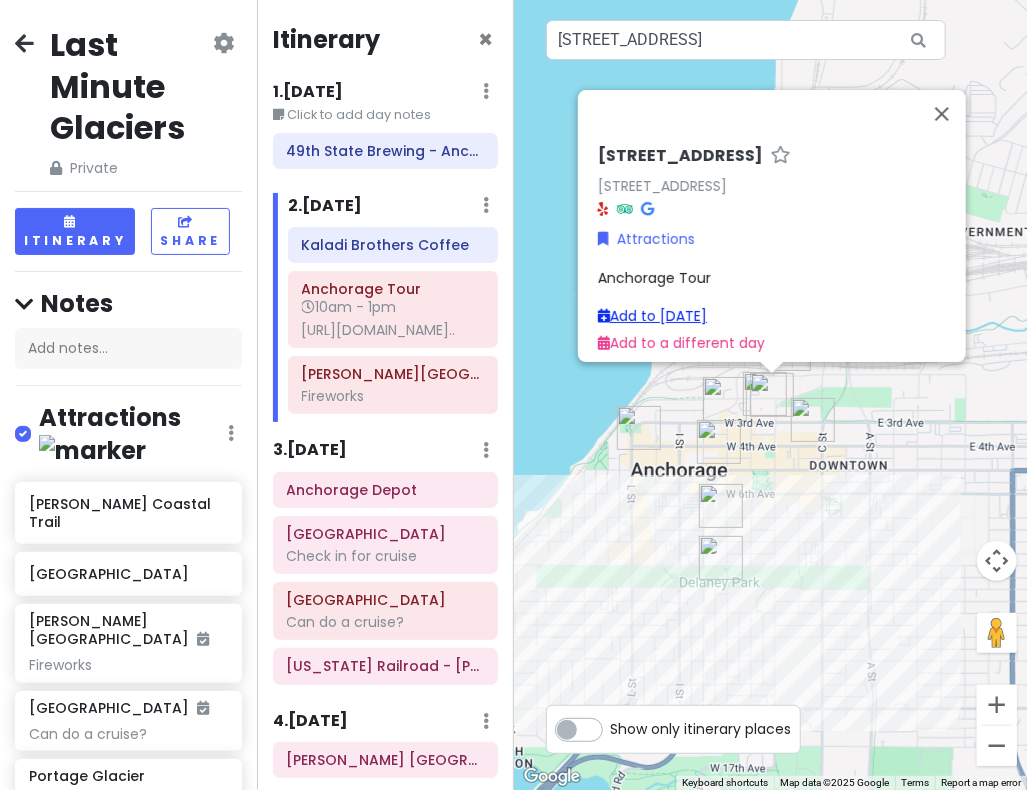 click on "Add to   [DATE]" at bounding box center (652, 316) 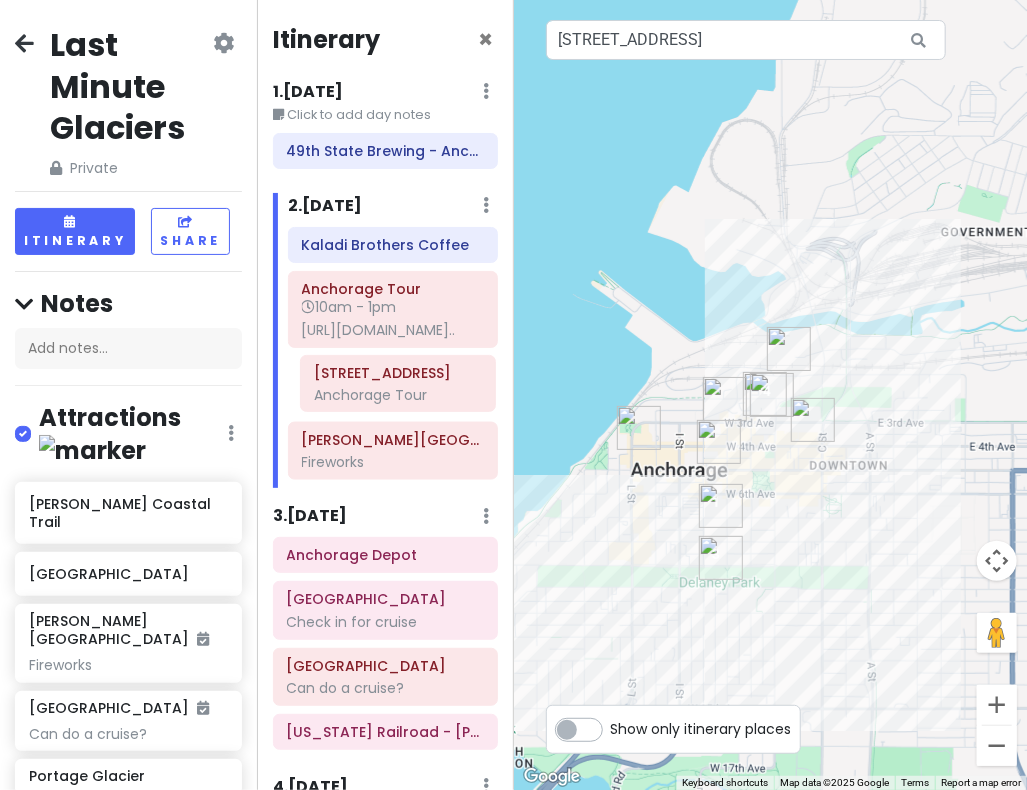 drag, startPoint x: 327, startPoint y: 472, endPoint x: 340, endPoint y: 389, distance: 84.0119 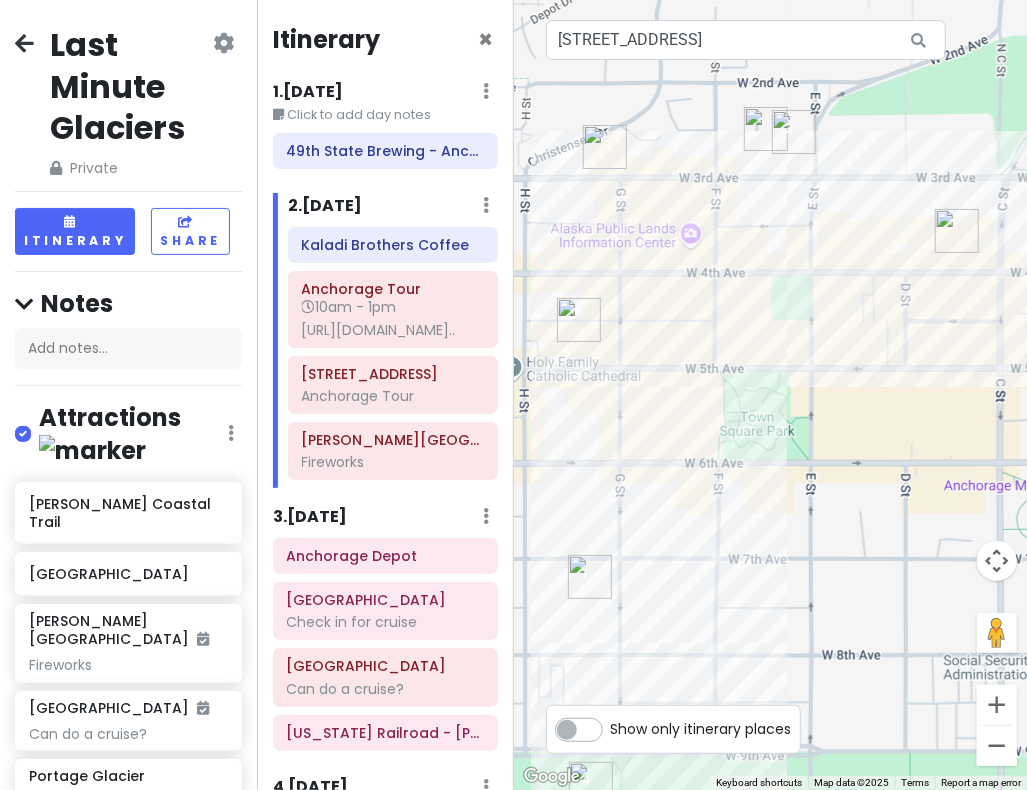 drag, startPoint x: 798, startPoint y: 478, endPoint x: 578, endPoint y: 499, distance: 221 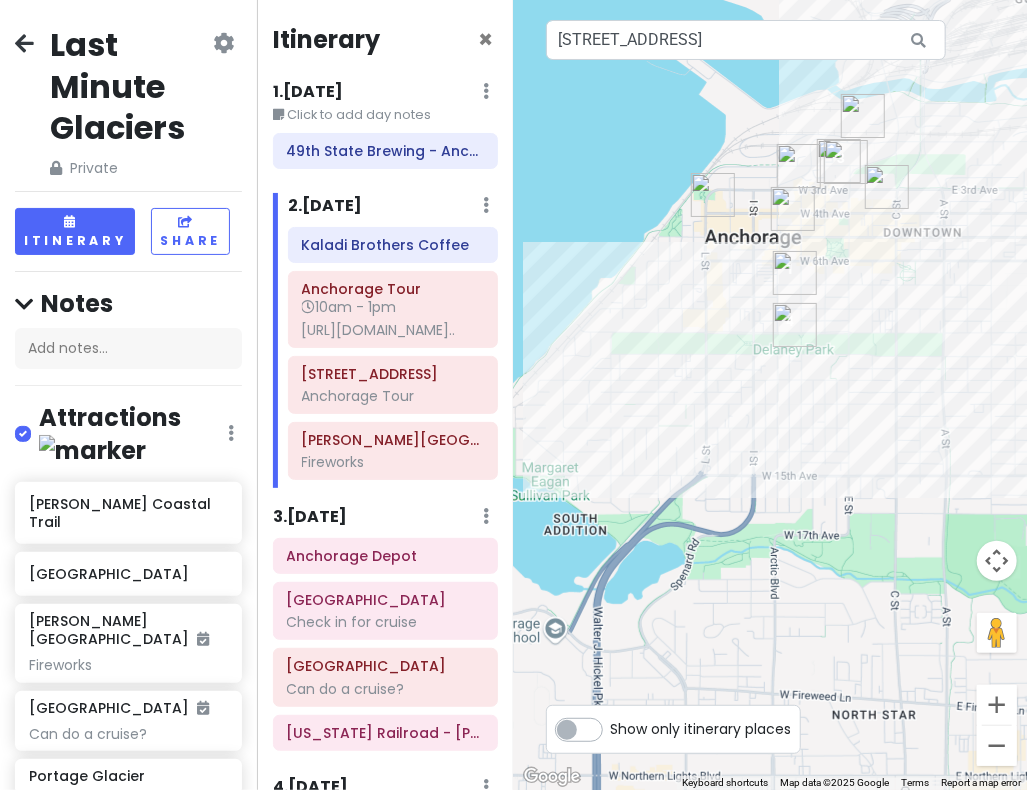 drag, startPoint x: 857, startPoint y: 474, endPoint x: 862, endPoint y: 325, distance: 149.08386 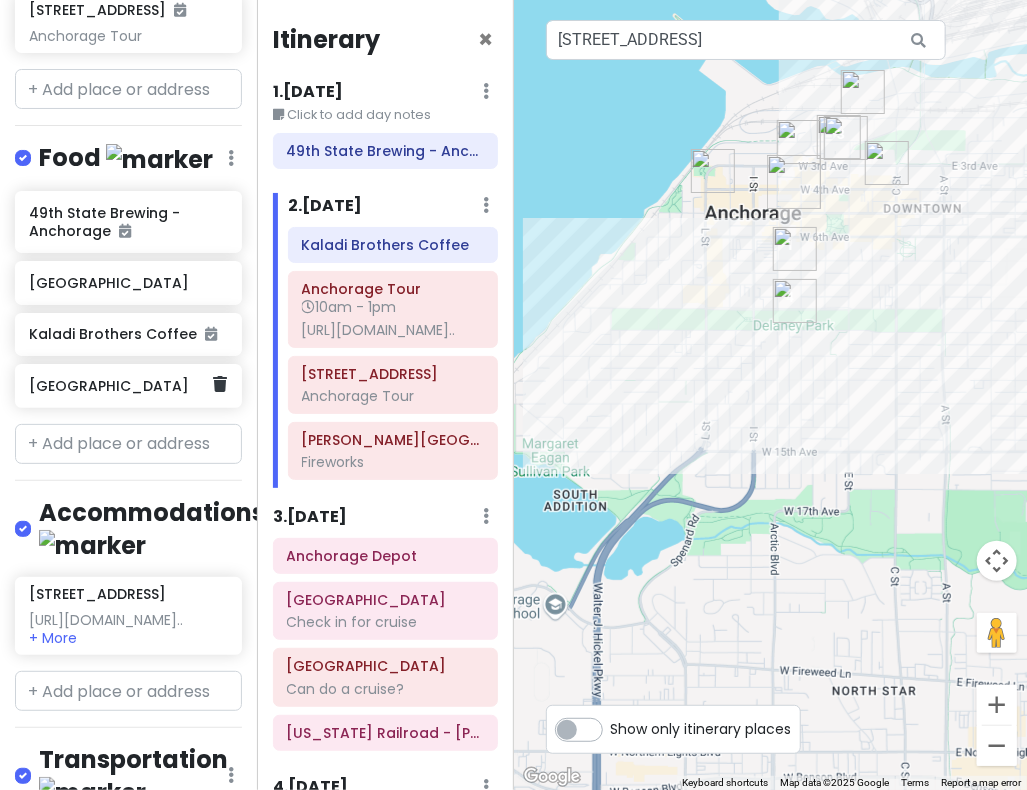 scroll, scrollTop: 1100, scrollLeft: 0, axis: vertical 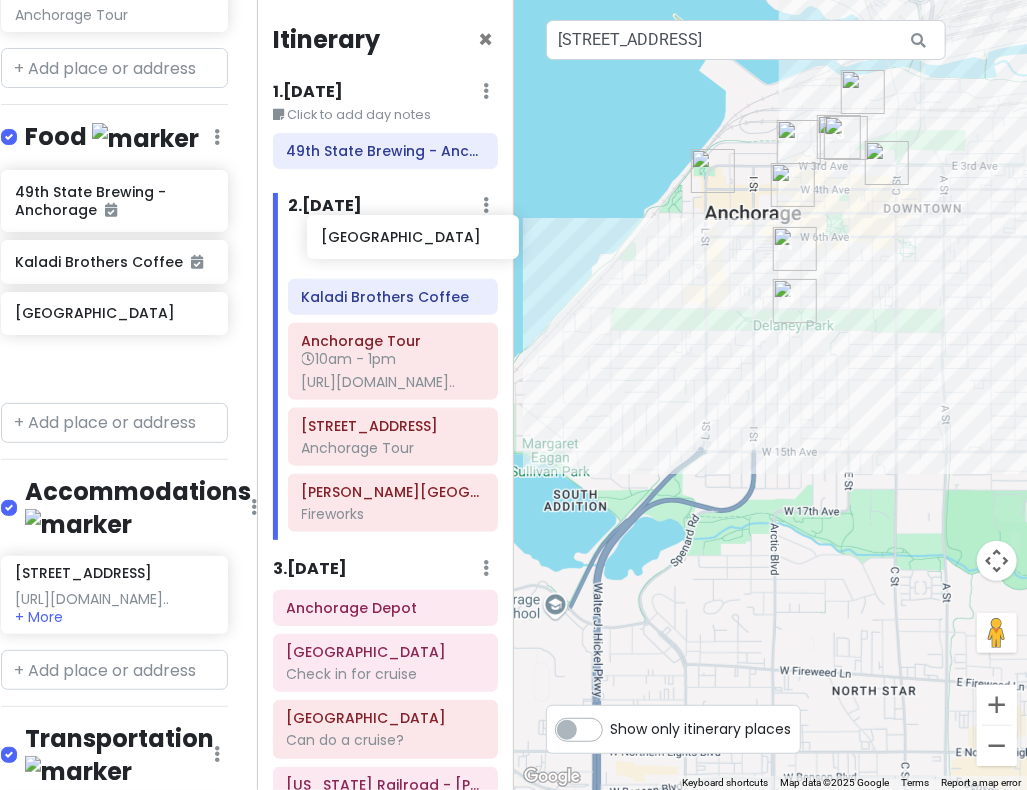 drag, startPoint x: 73, startPoint y: 401, endPoint x: 365, endPoint y: 249, distance: 329.19296 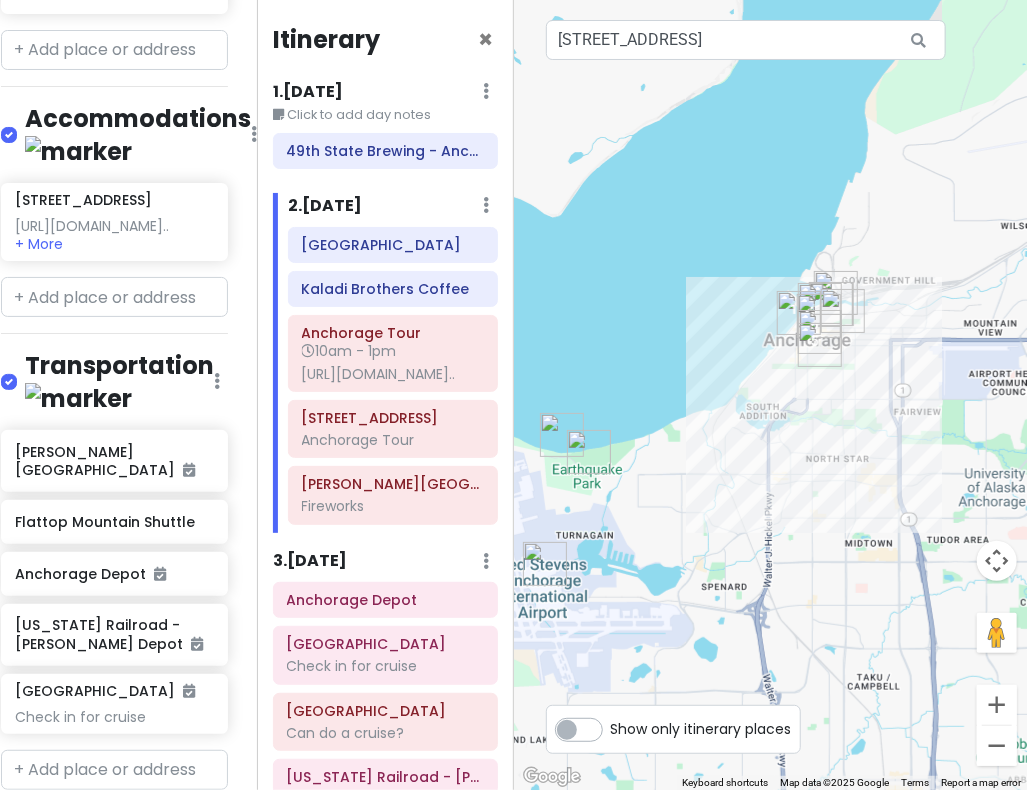 scroll, scrollTop: 1500, scrollLeft: 26, axis: both 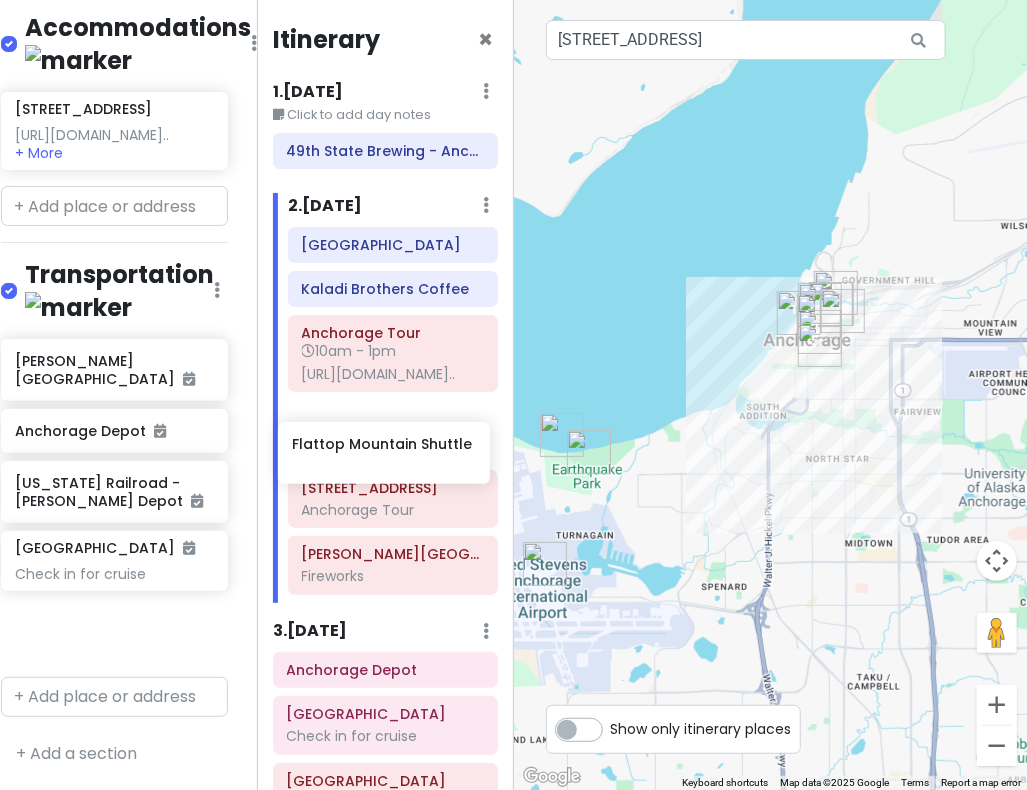 drag, startPoint x: 76, startPoint y: 618, endPoint x: 365, endPoint y: 453, distance: 332.78522 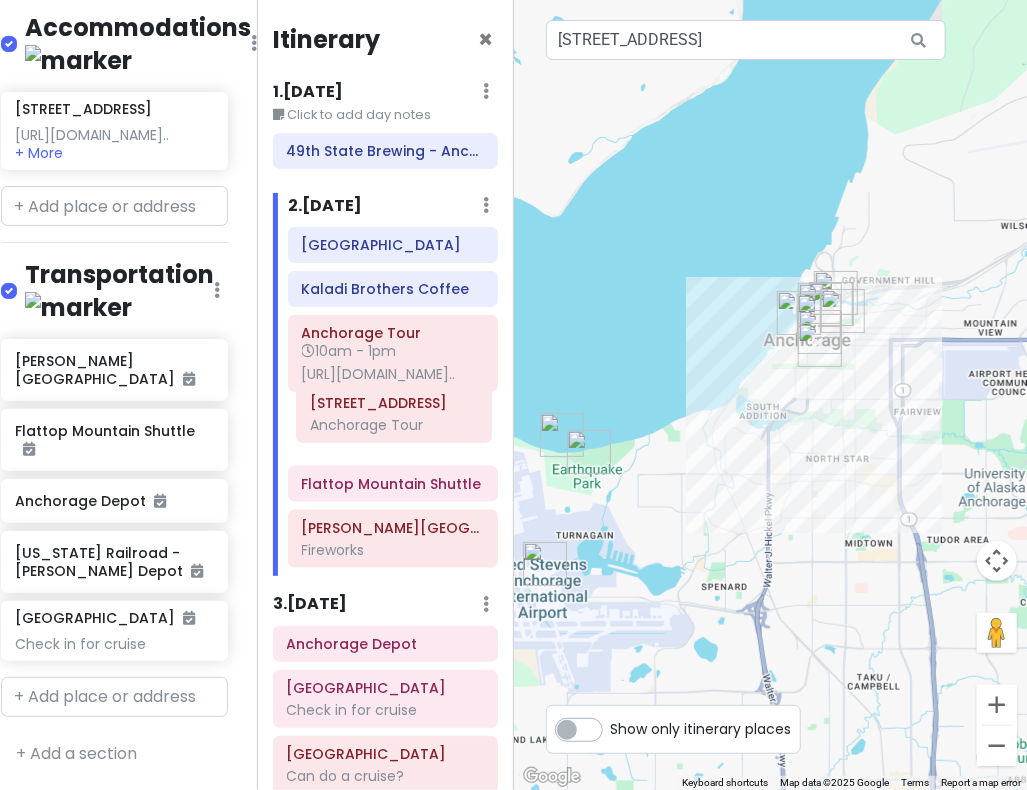 drag, startPoint x: 342, startPoint y: 495, endPoint x: 351, endPoint y: 421, distance: 74.54529 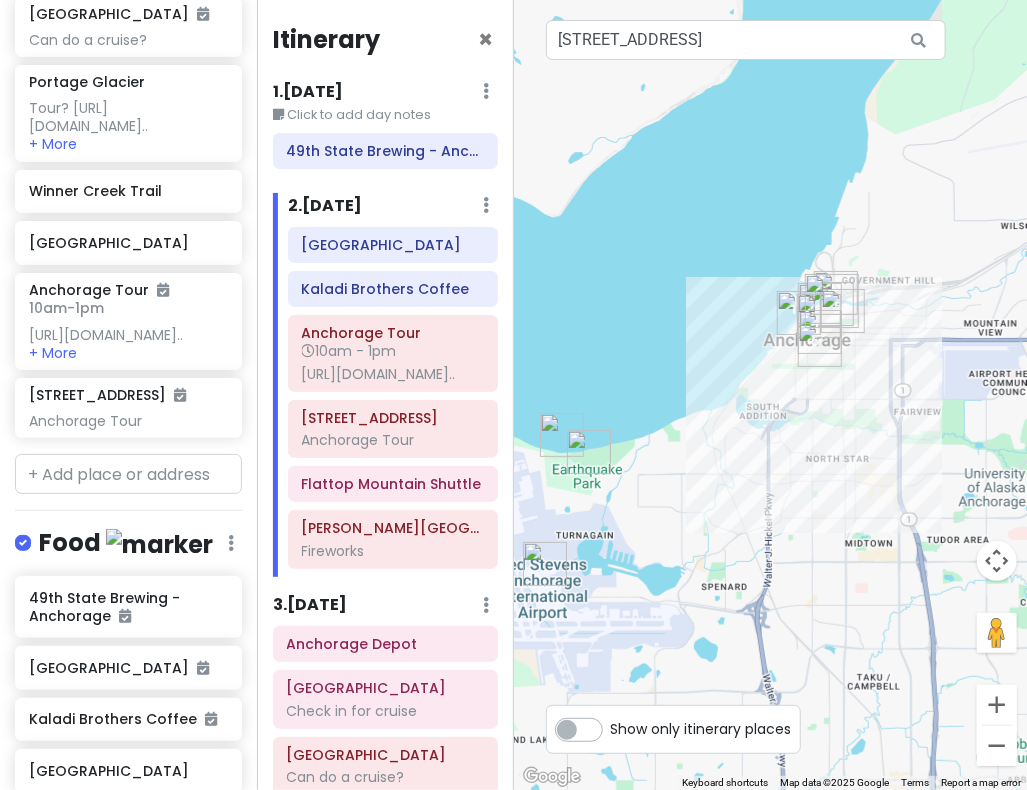 scroll, scrollTop: 694, scrollLeft: 0, axis: vertical 